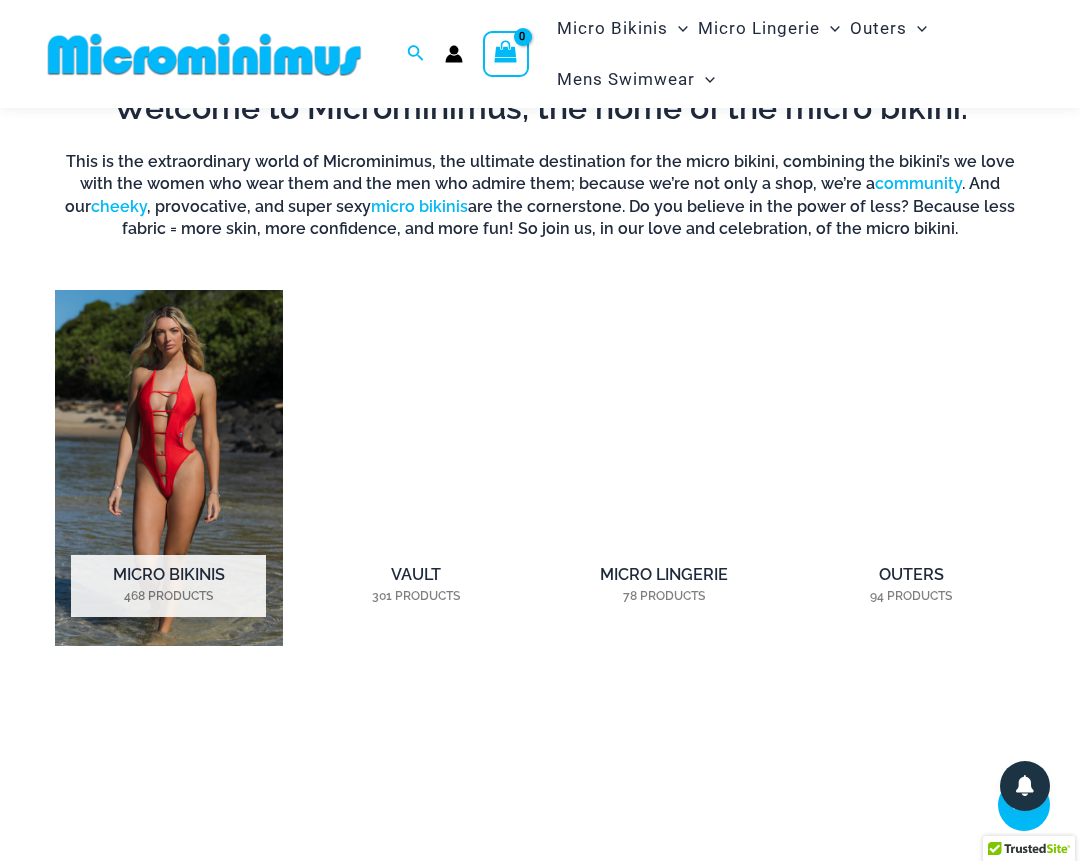 scroll, scrollTop: 1052, scrollLeft: 0, axis: vertical 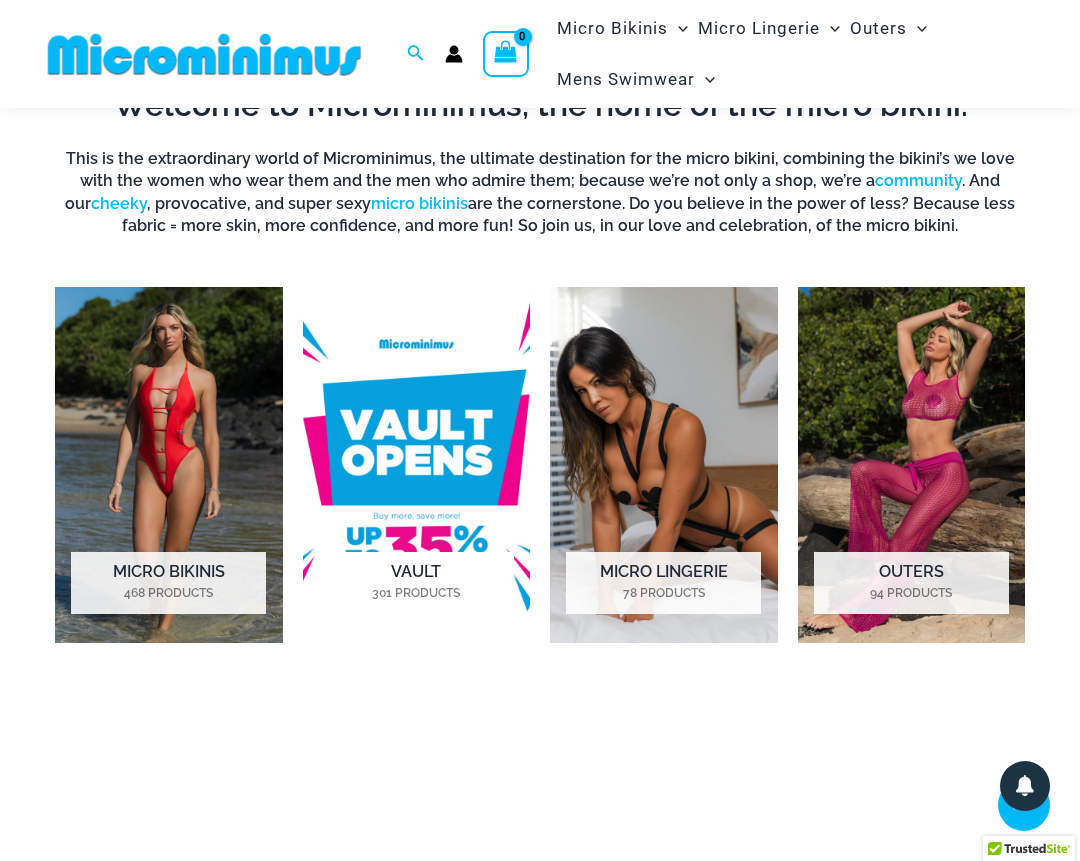 click at bounding box center (417, 465) 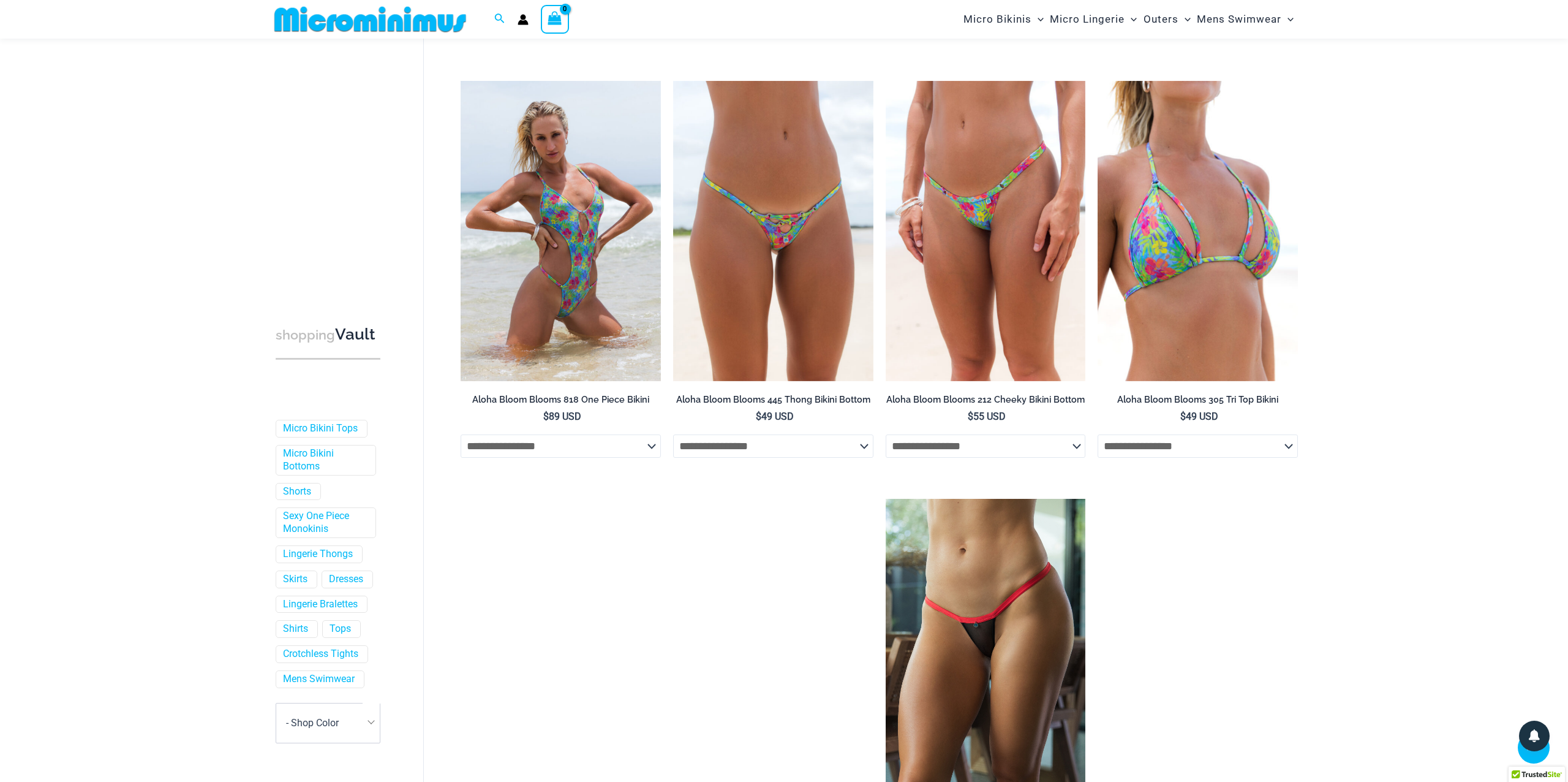 scroll, scrollTop: 392, scrollLeft: 0, axis: vertical 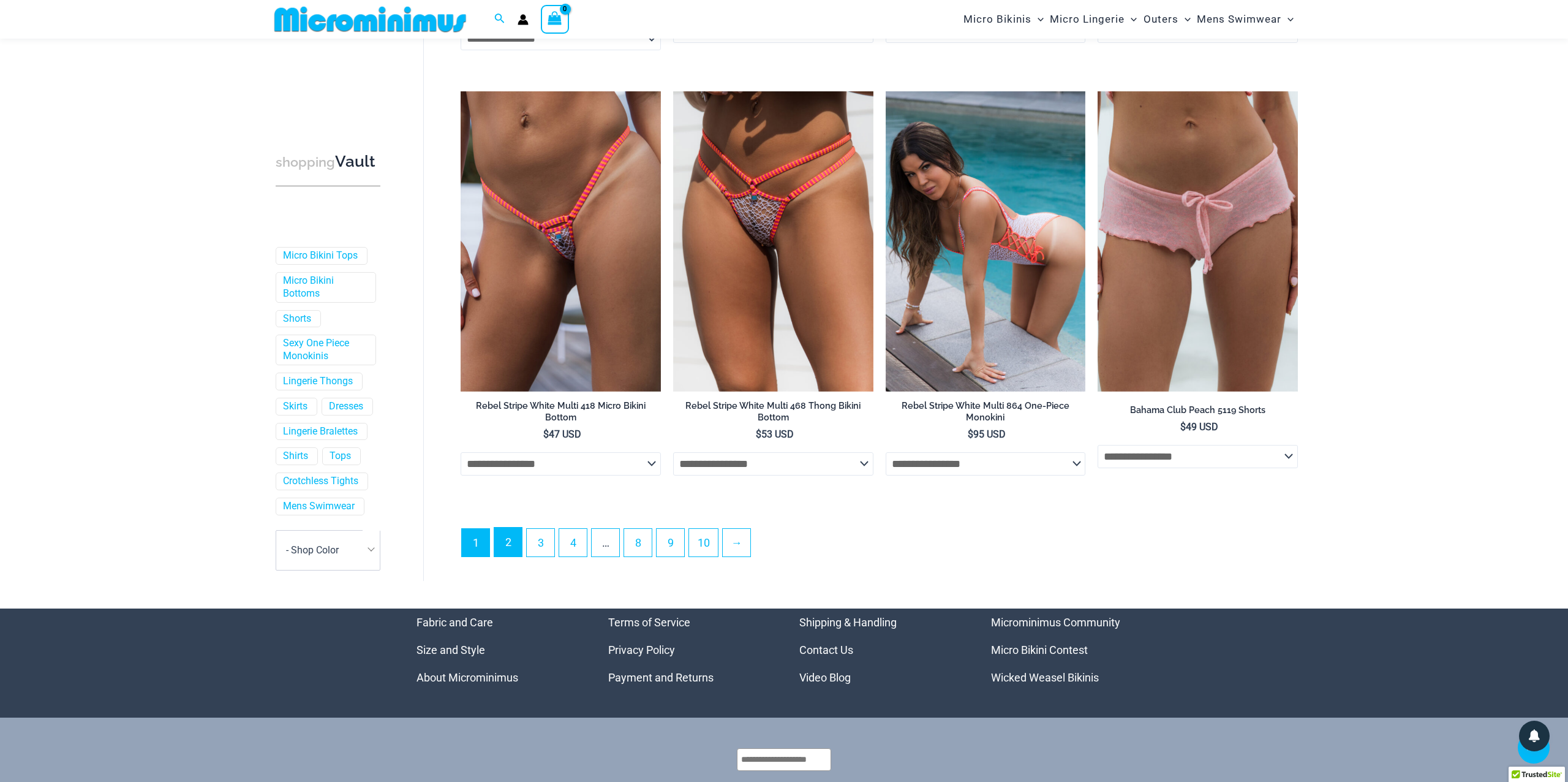click on "2" at bounding box center (508, 542) 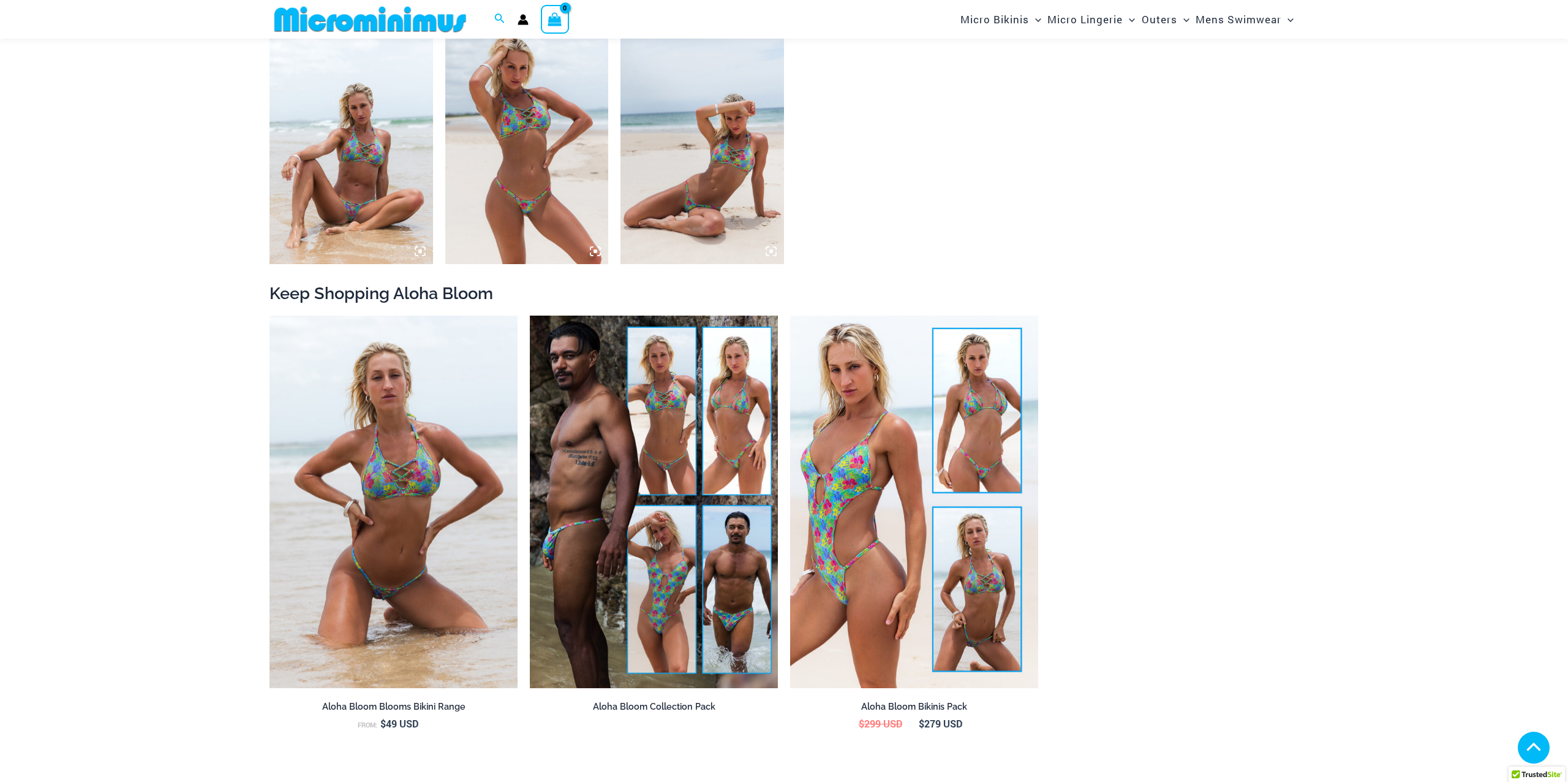 scroll, scrollTop: 1136, scrollLeft: 0, axis: vertical 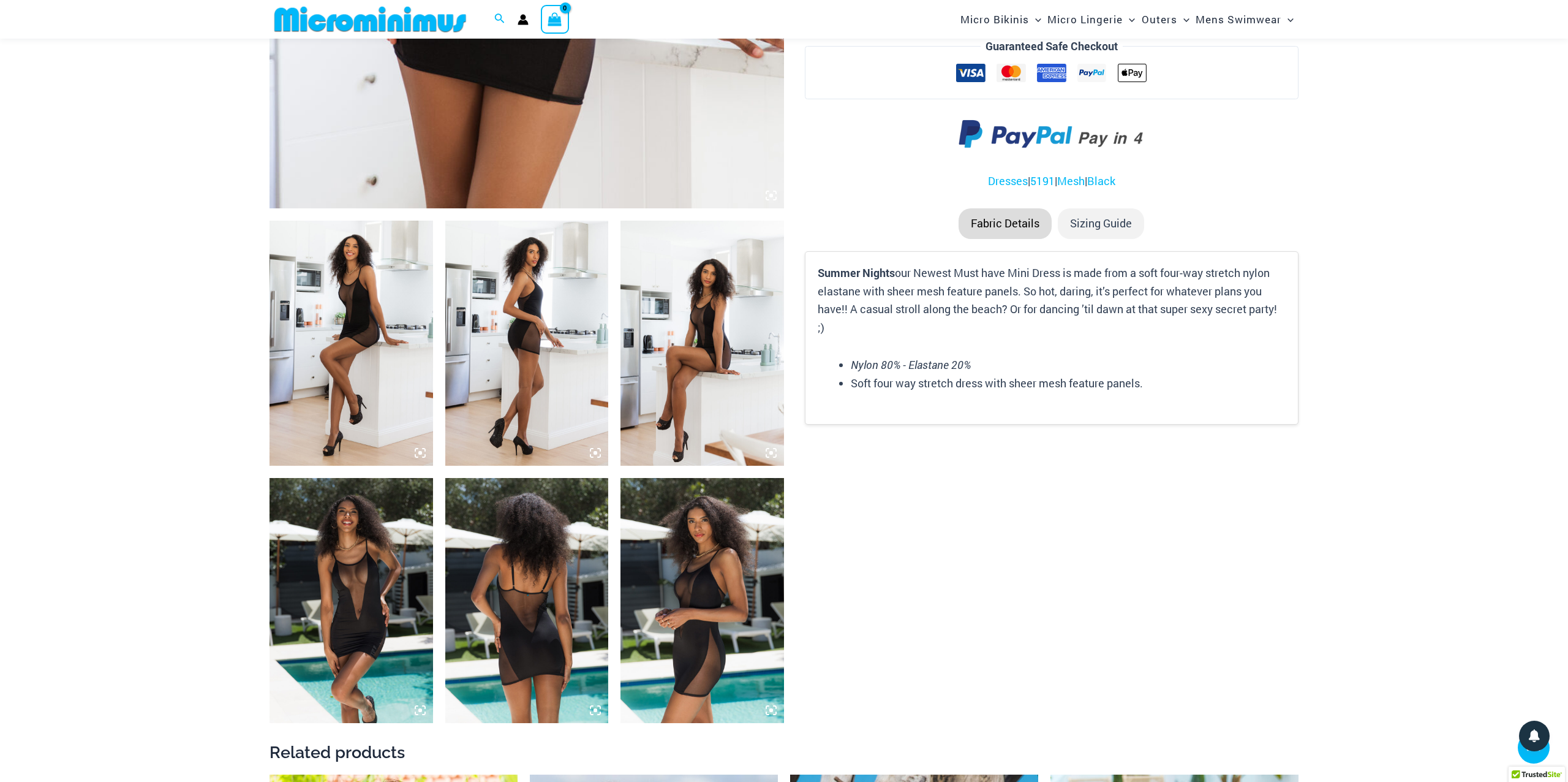 click at bounding box center [527, 343] 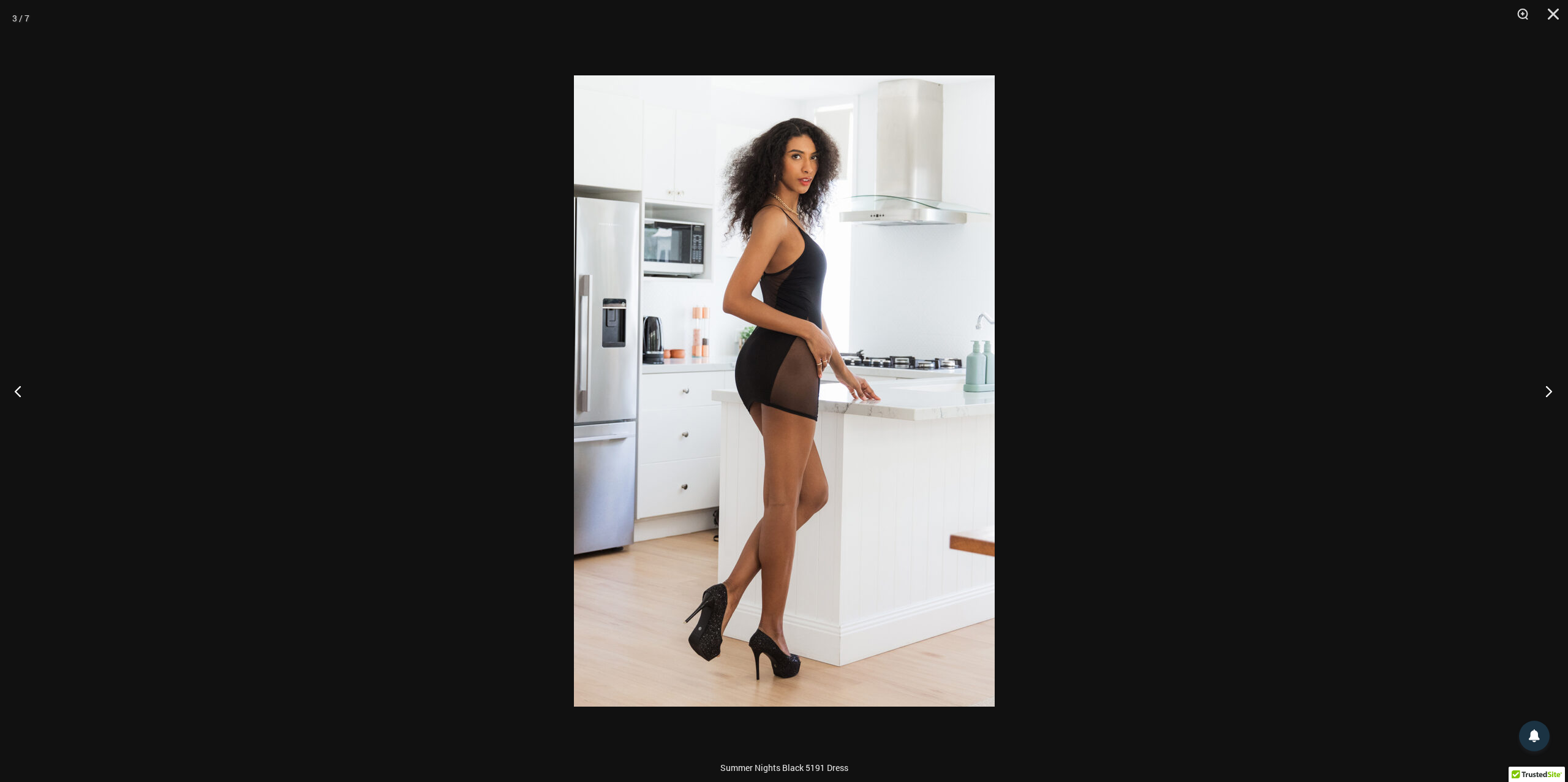 click at bounding box center [1545, 391] 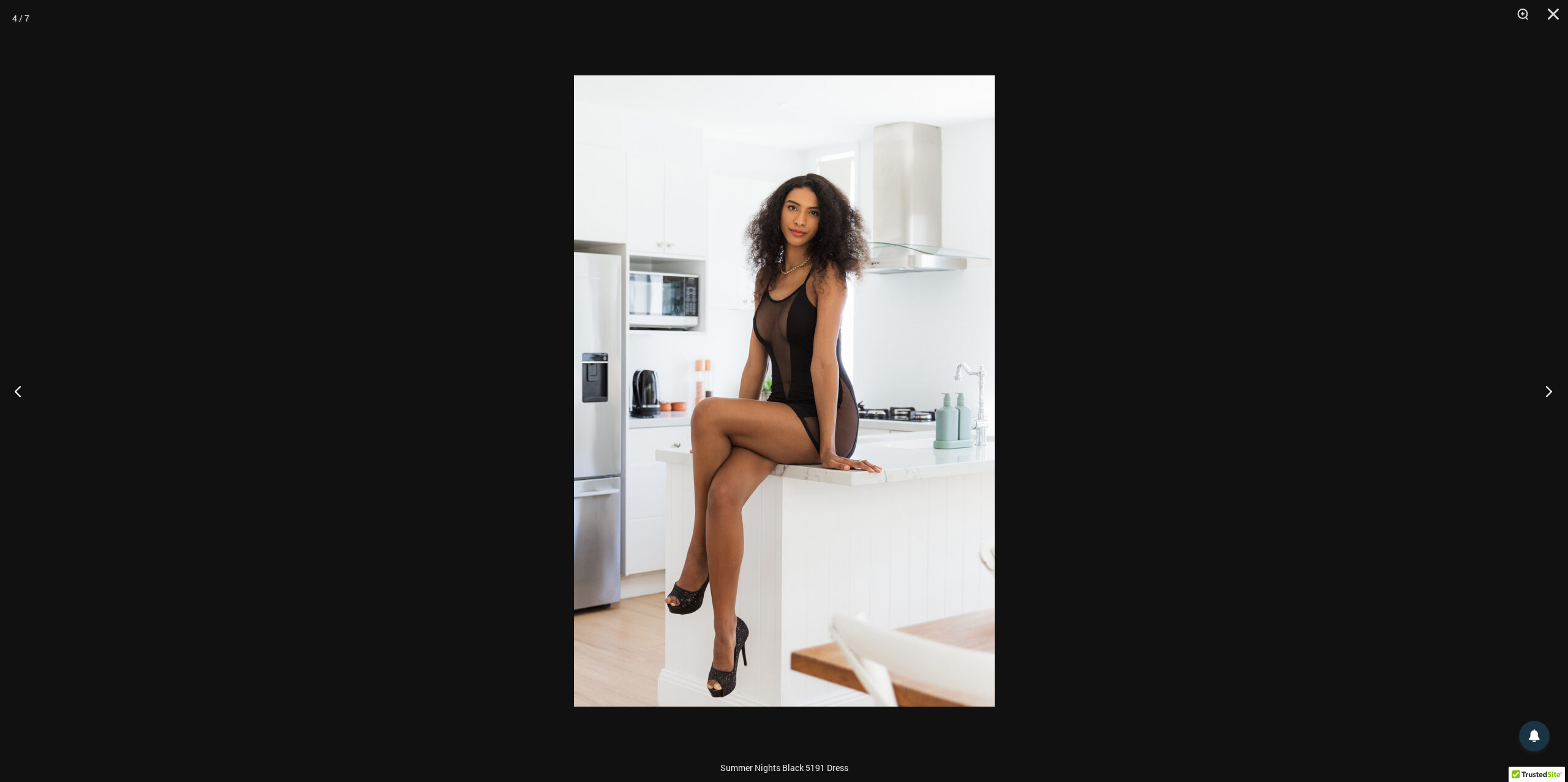 click at bounding box center (1545, 391) 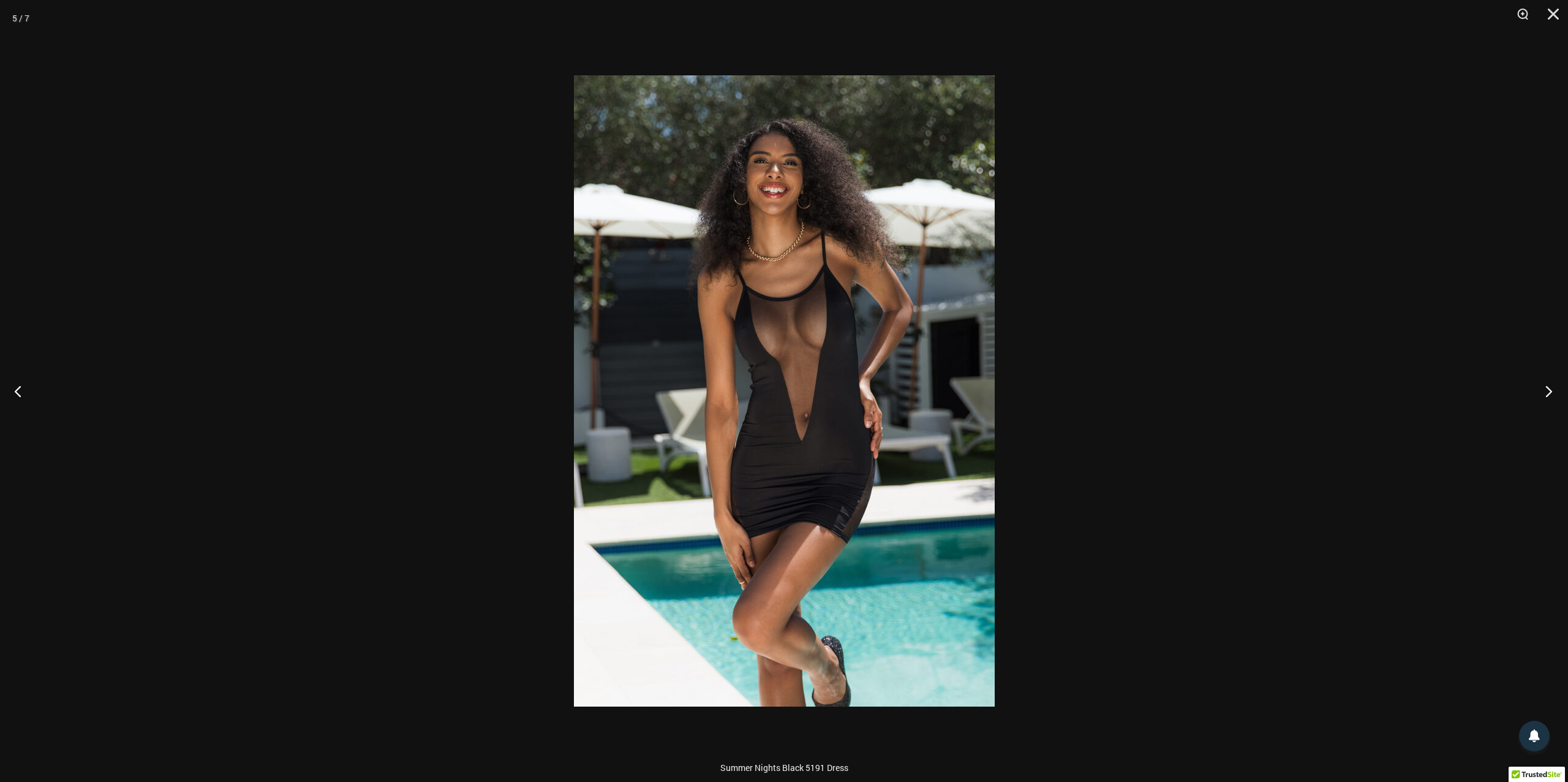 click at bounding box center [1545, 391] 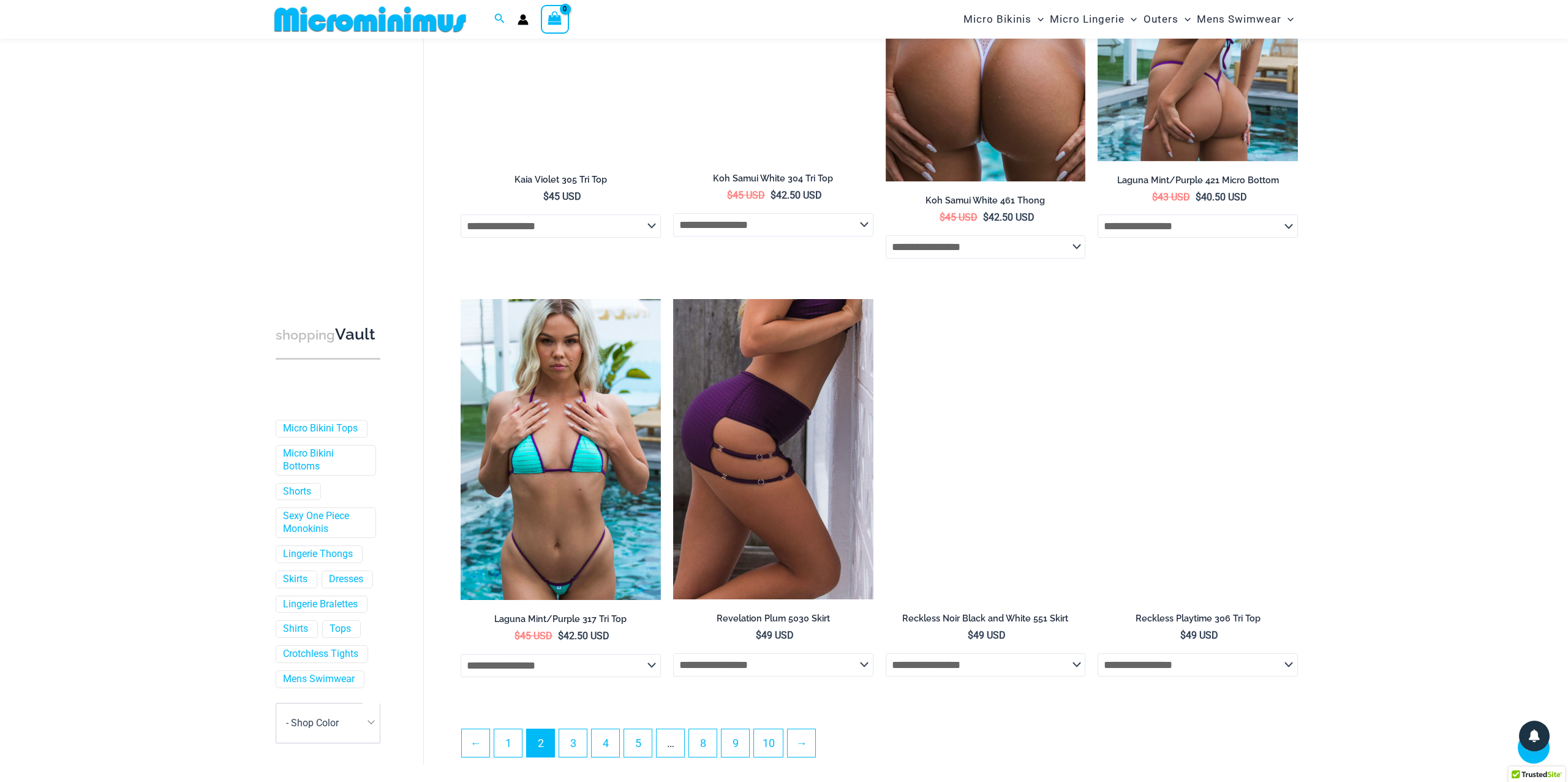 scroll, scrollTop: 2811, scrollLeft: 0, axis: vertical 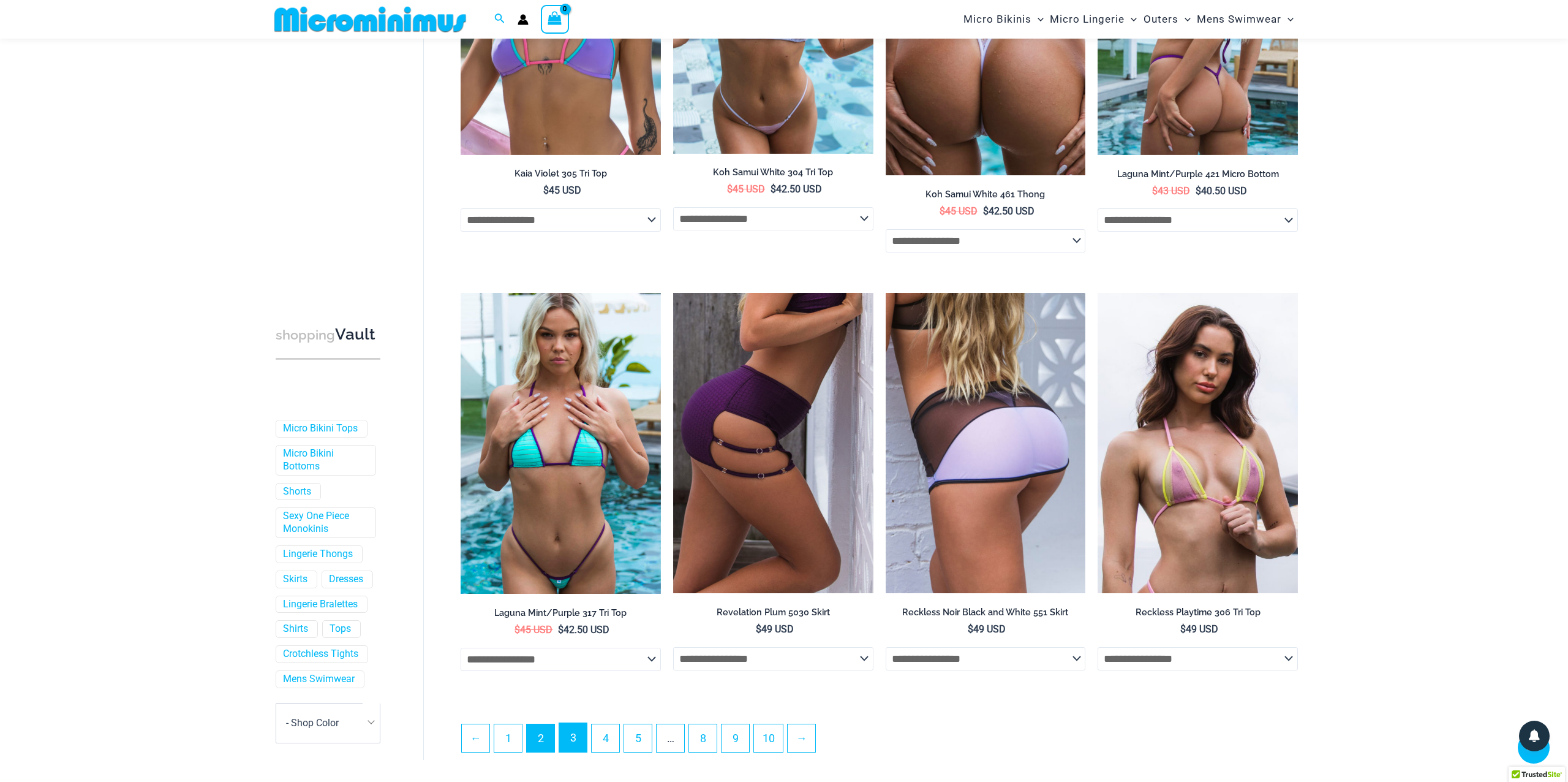 click on "3" at bounding box center [573, 737] 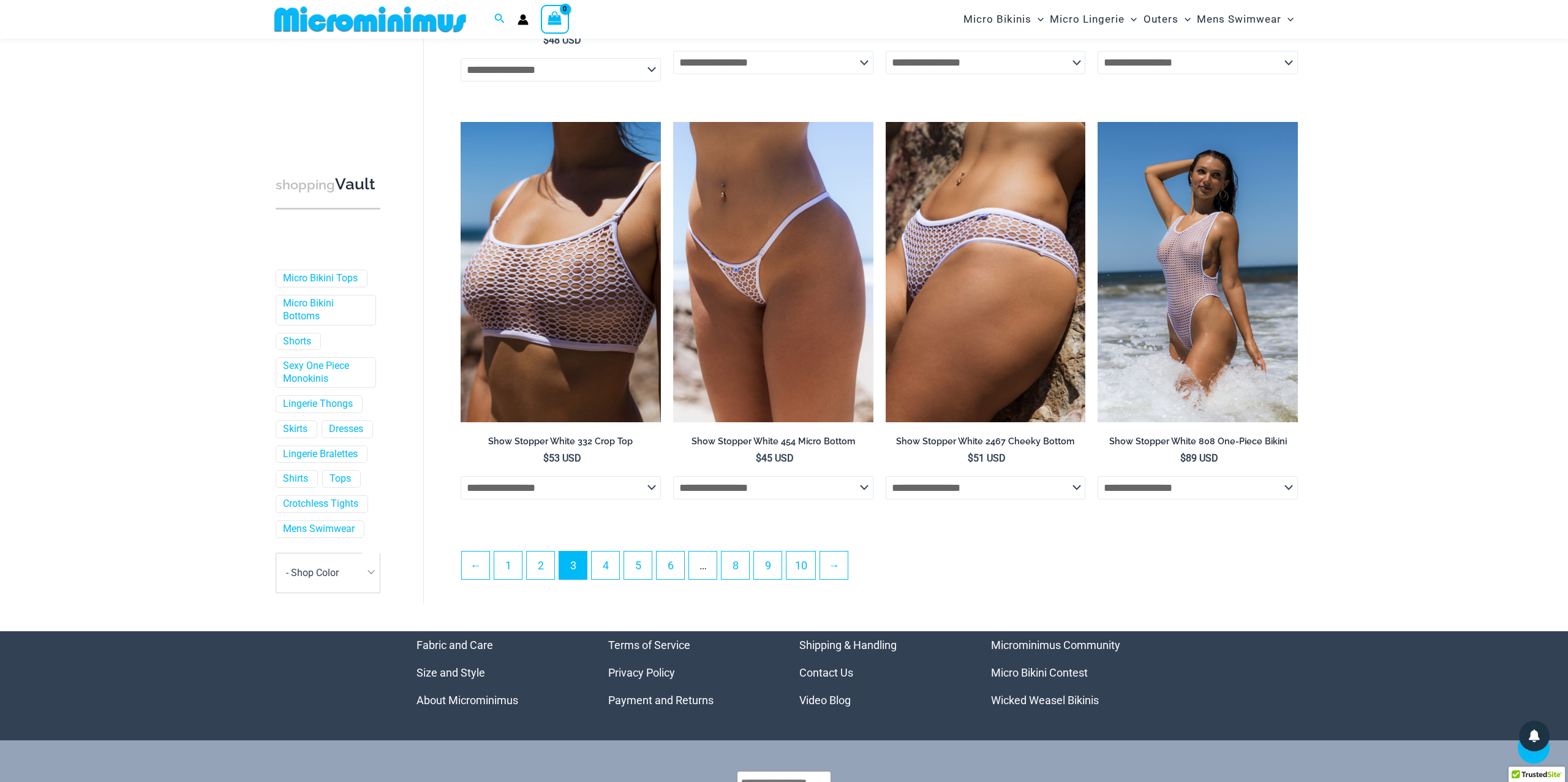 scroll, scrollTop: 3077, scrollLeft: 0, axis: vertical 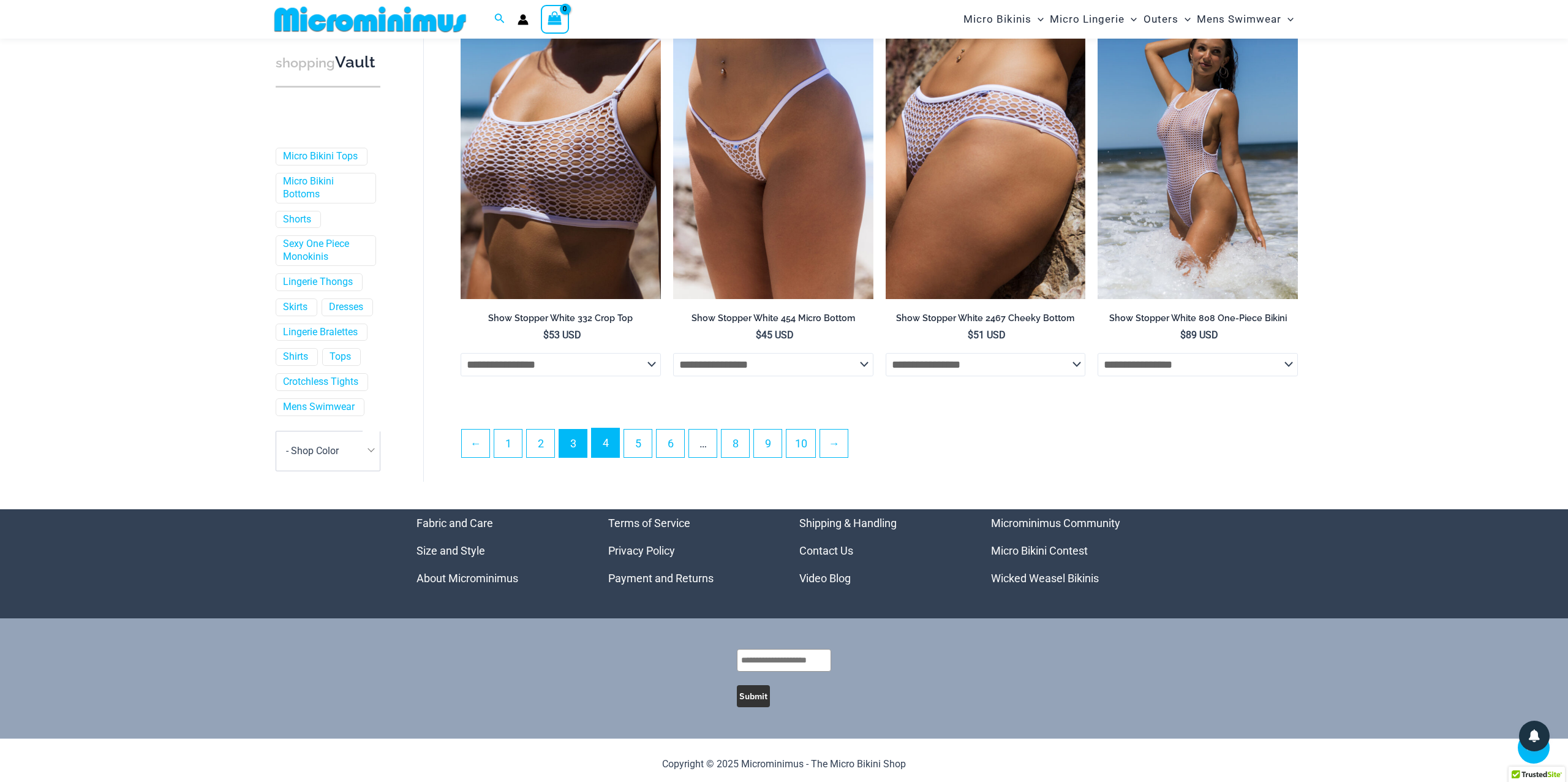 click on "4" at bounding box center [605, 442] 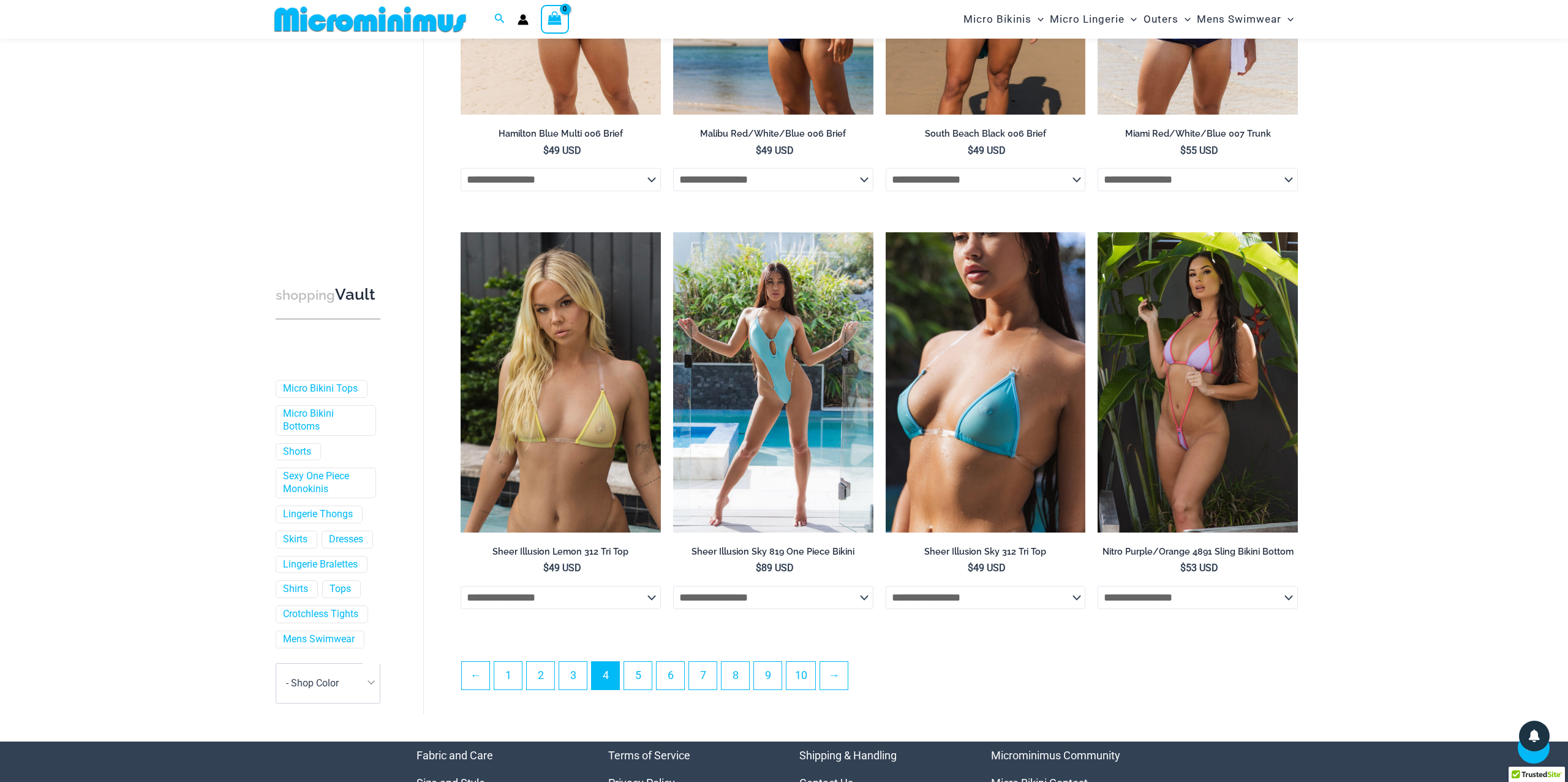 scroll, scrollTop: 2839, scrollLeft: 0, axis: vertical 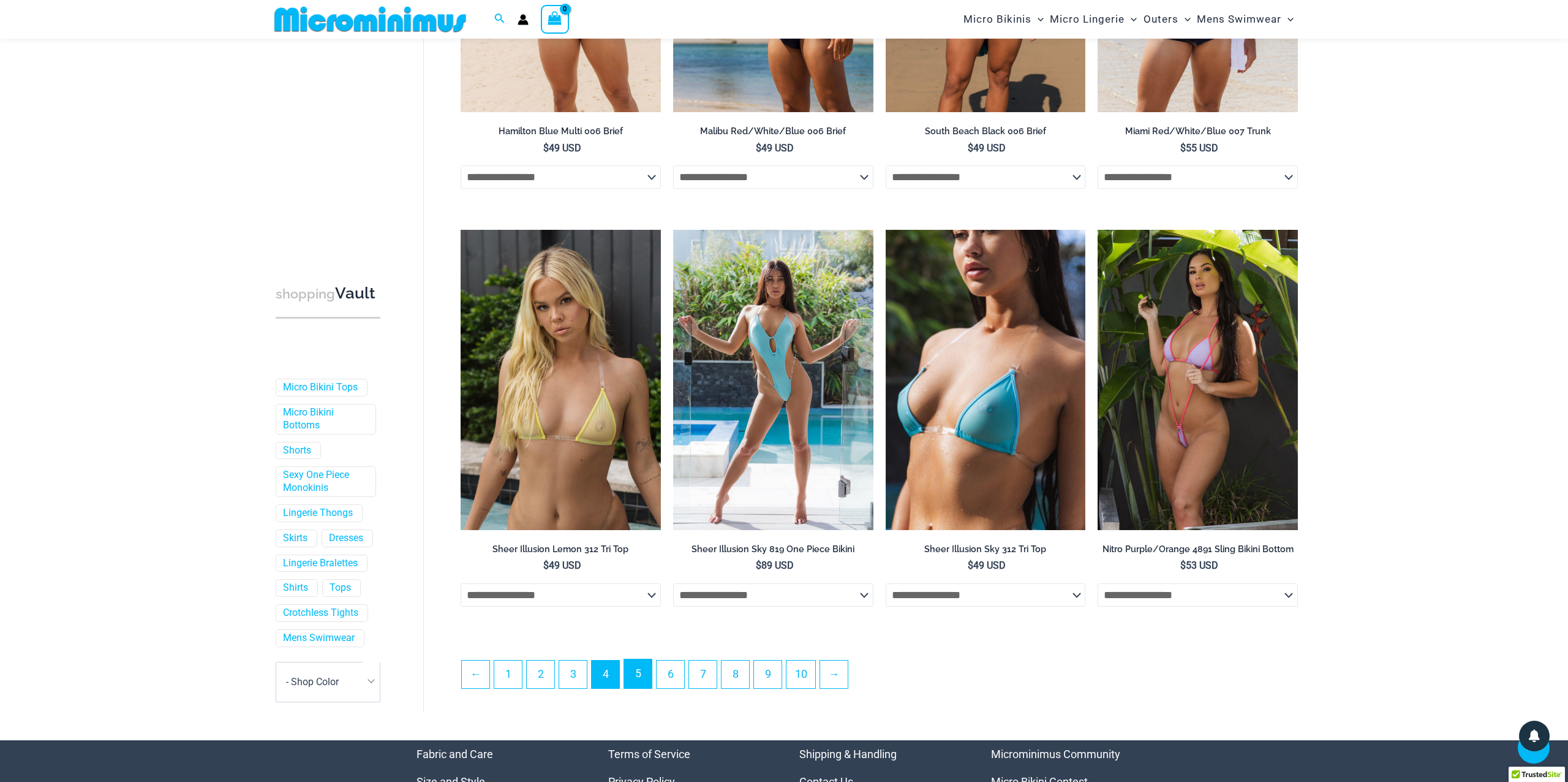 click on "5" at bounding box center (638, 674) 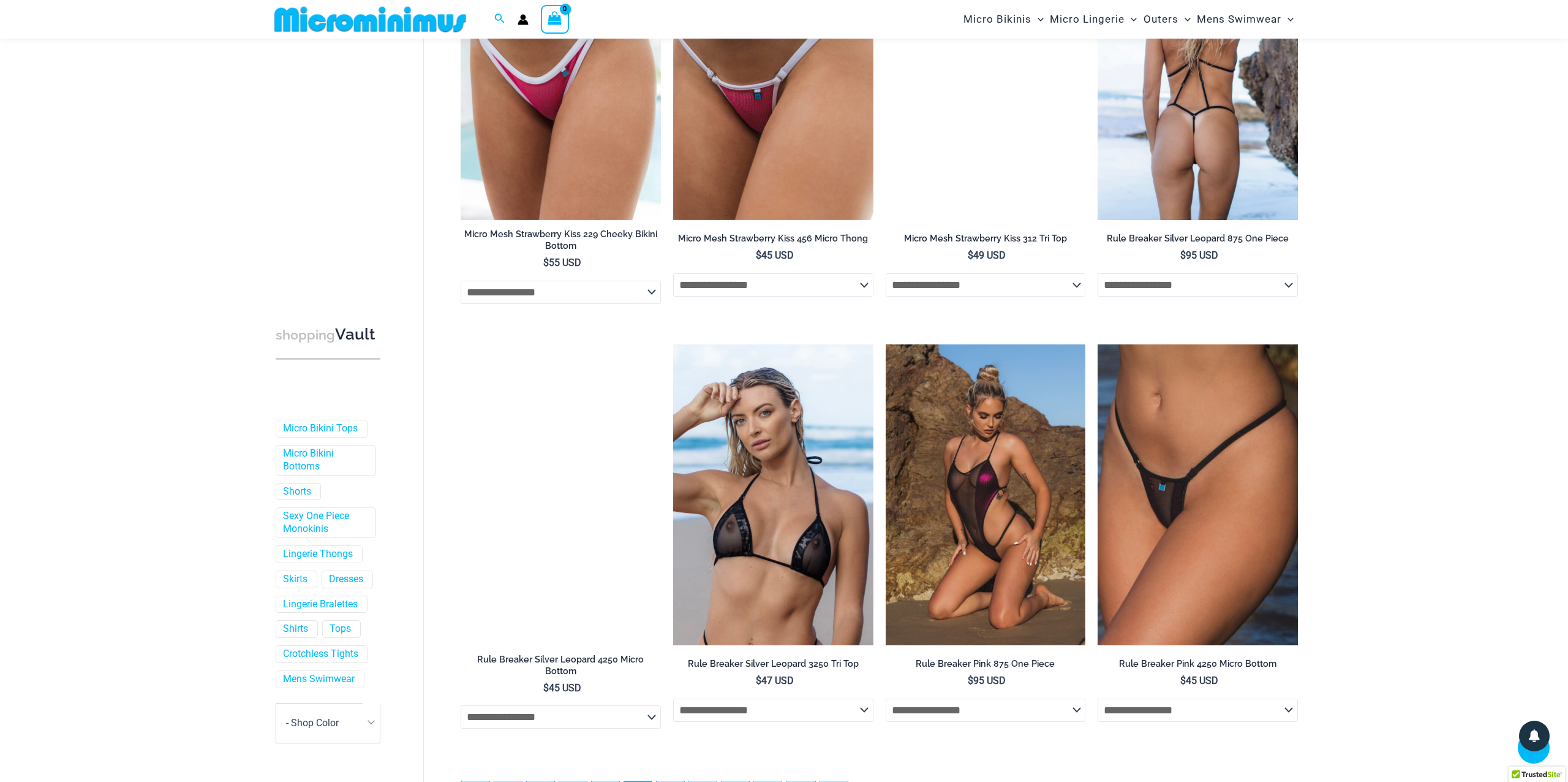 scroll, scrollTop: 2781, scrollLeft: 0, axis: vertical 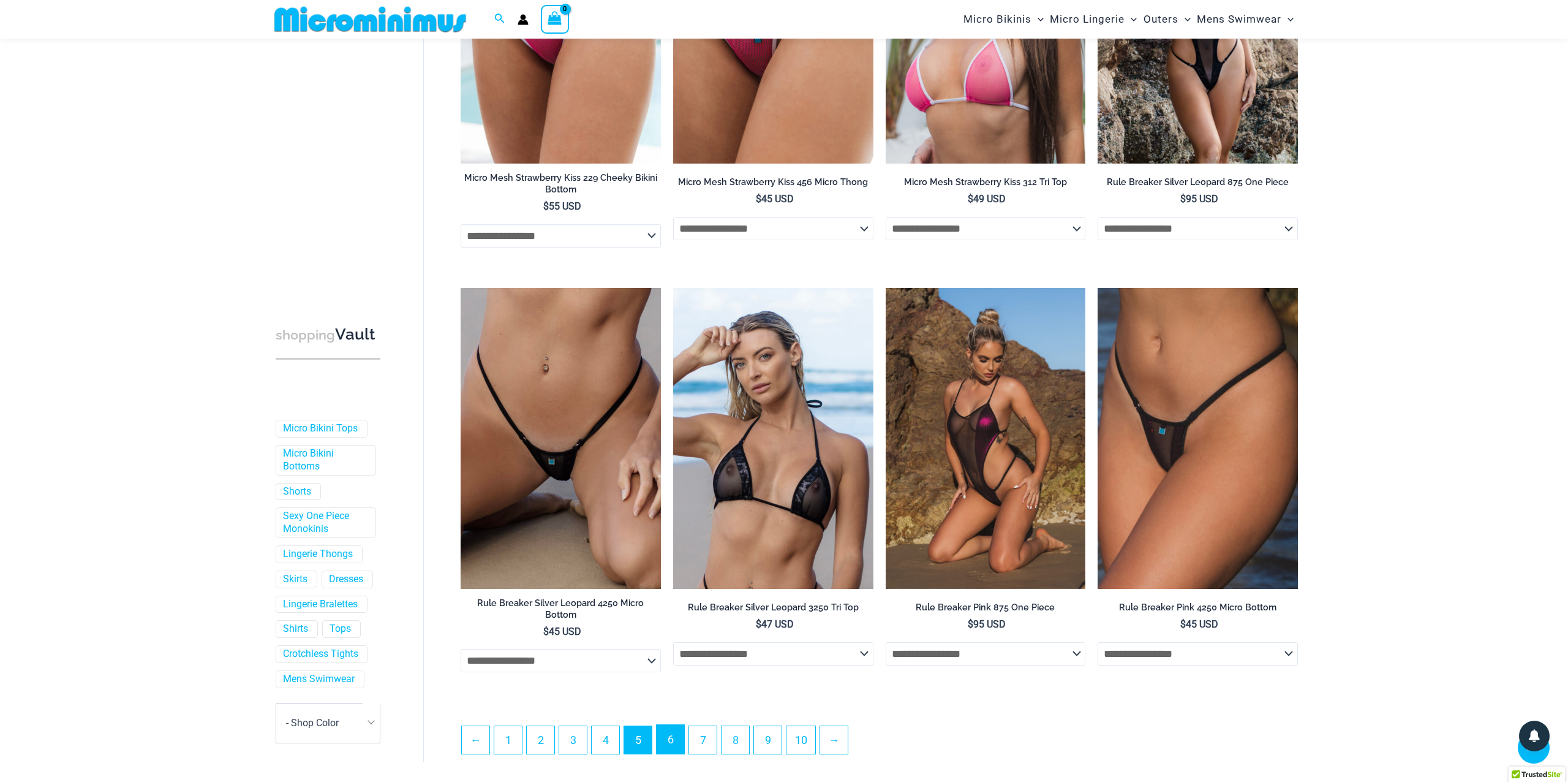 click on "6" at bounding box center (670, 739) 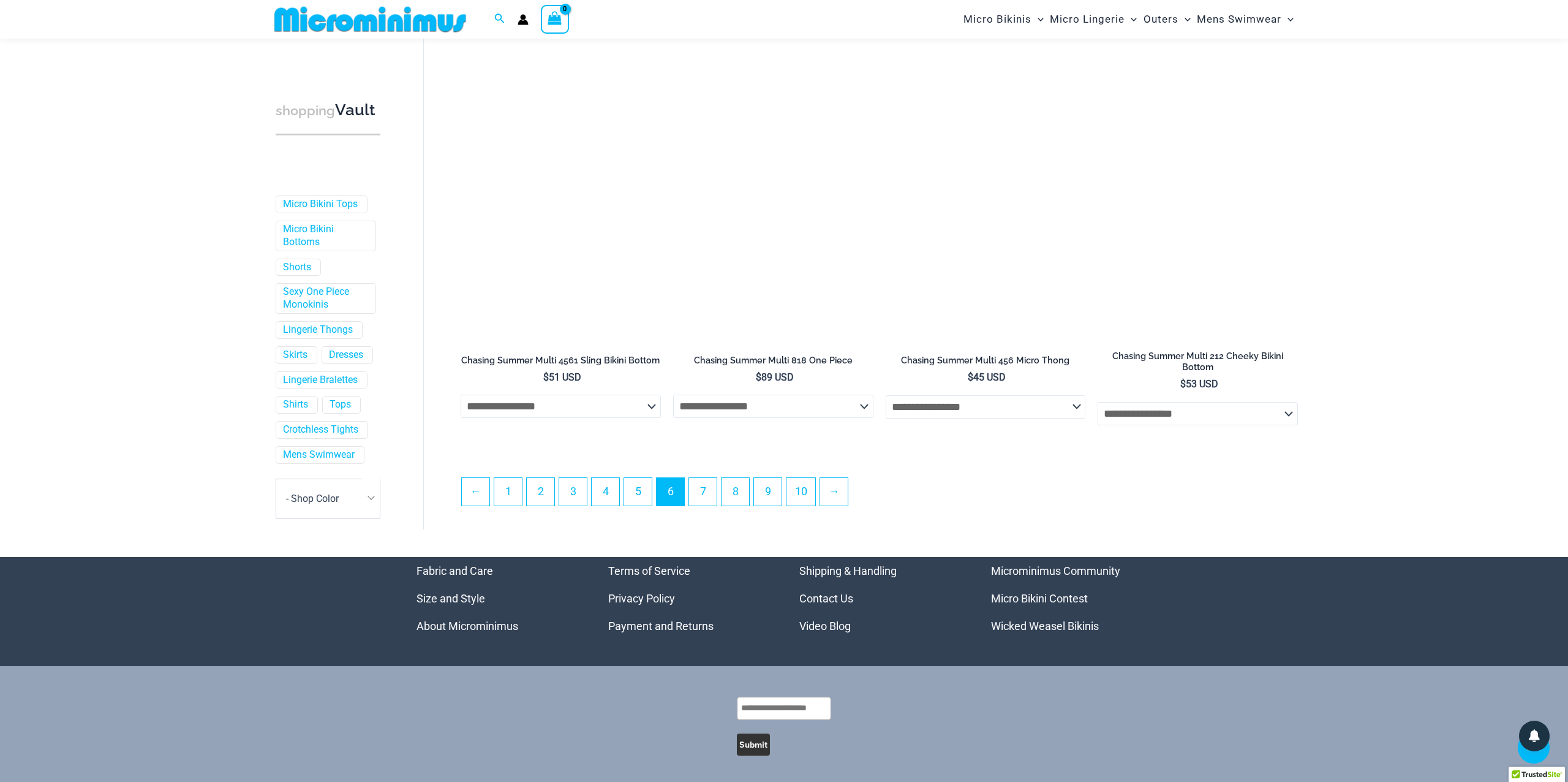 scroll, scrollTop: 3039, scrollLeft: 0, axis: vertical 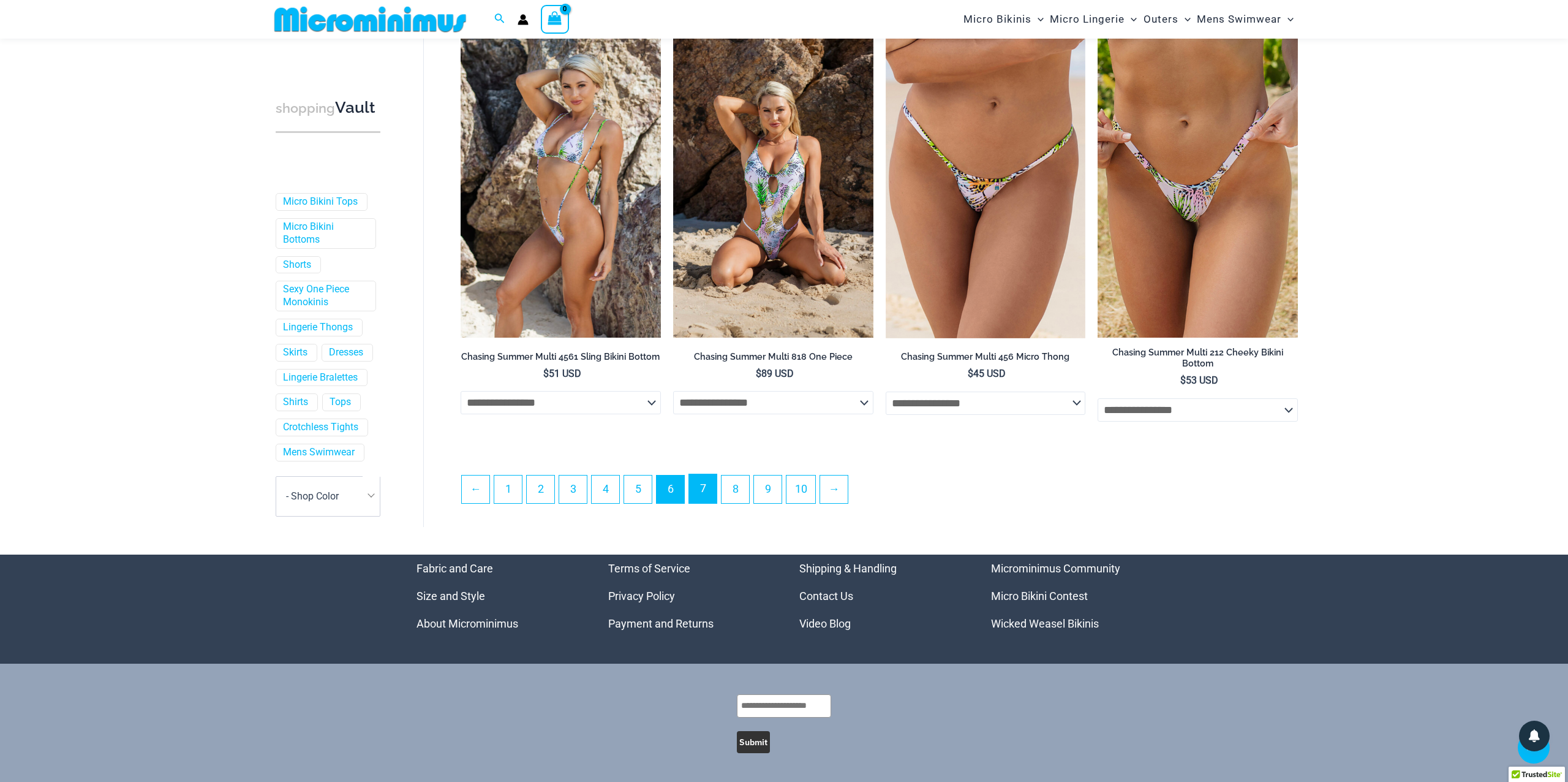 click on "7" at bounding box center [703, 488] 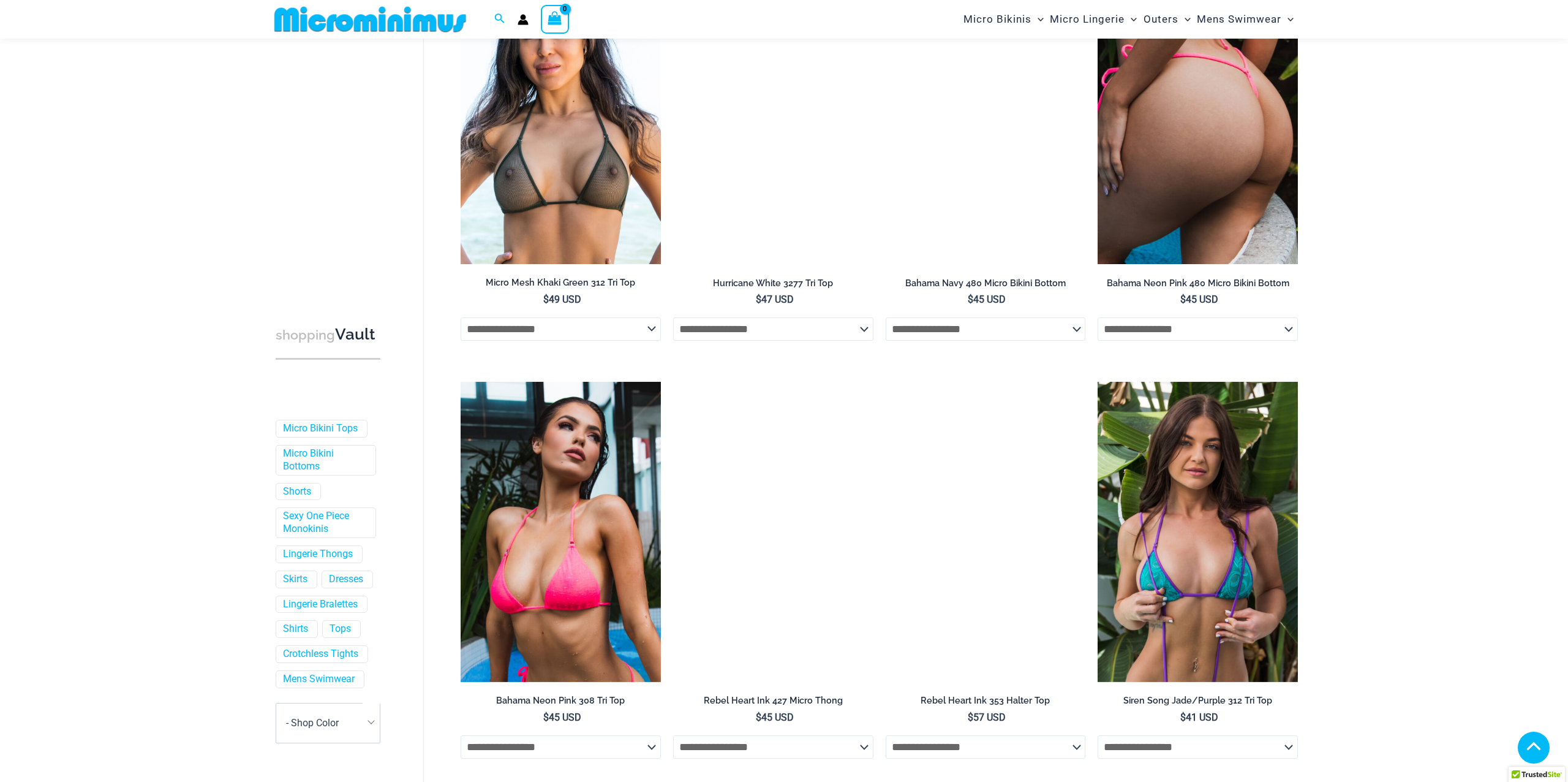 scroll, scrollTop: 1162, scrollLeft: 0, axis: vertical 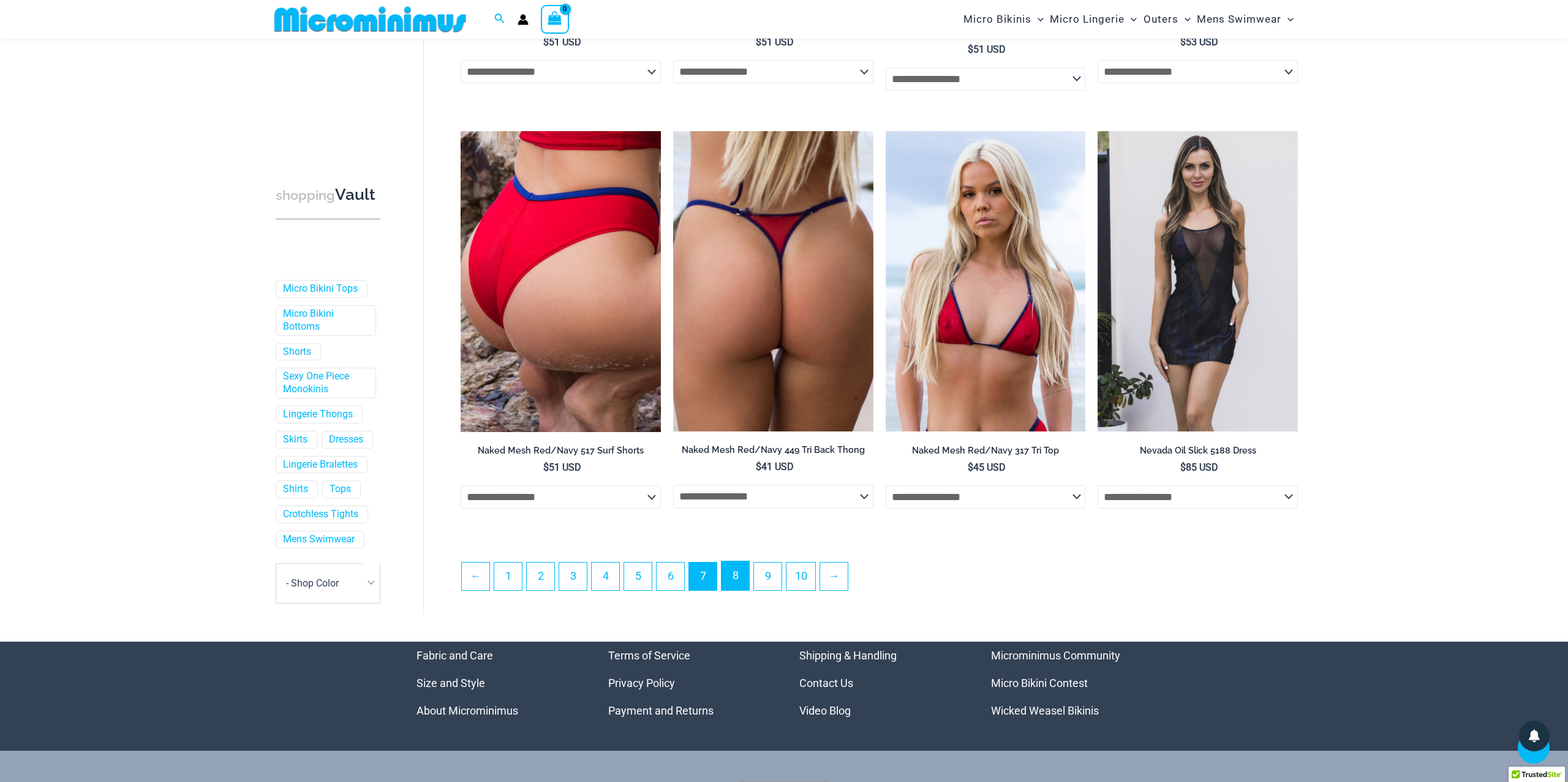 click on "8" at bounding box center (735, 575) 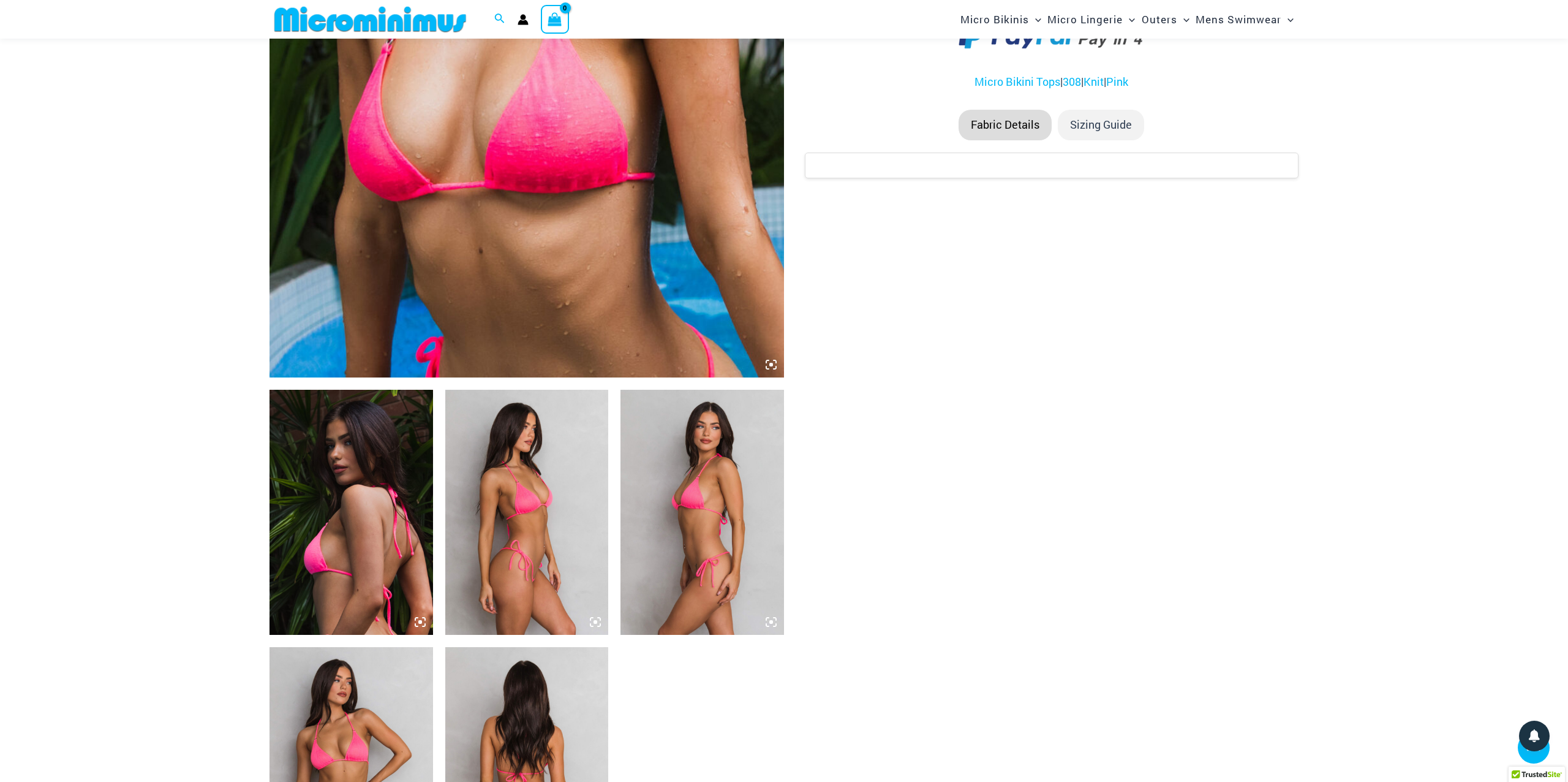 scroll, scrollTop: 482, scrollLeft: 0, axis: vertical 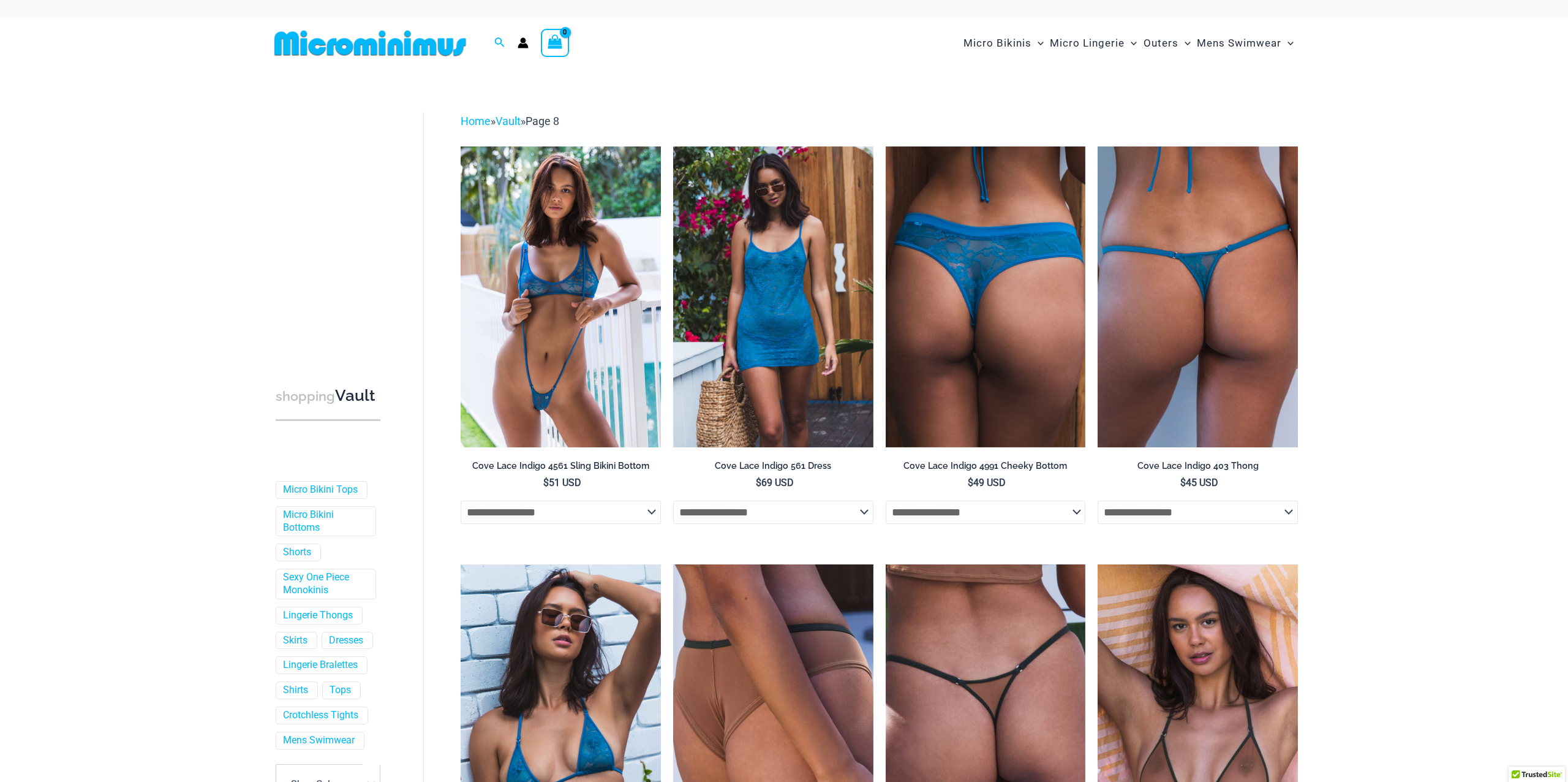 select 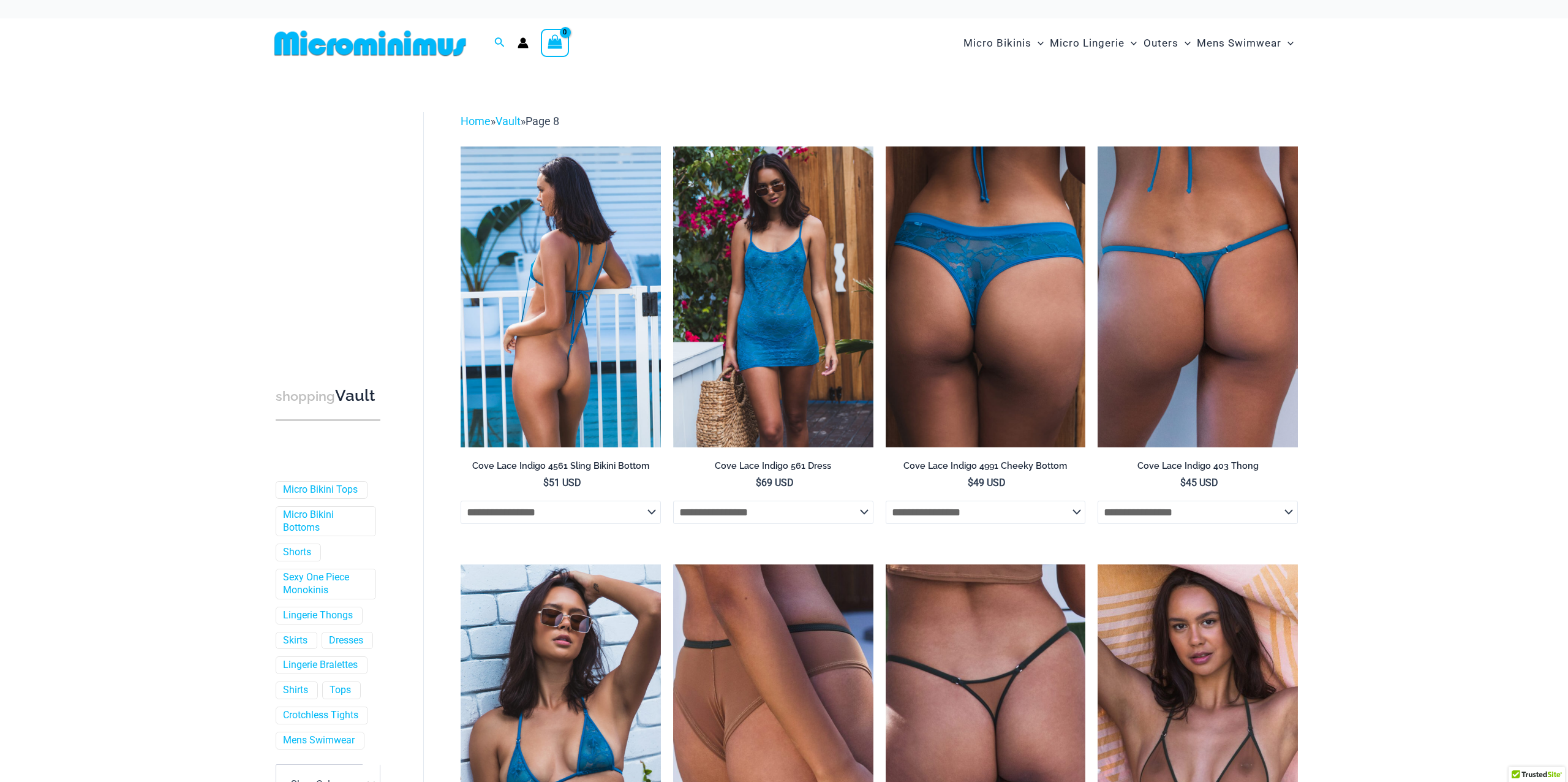 scroll, scrollTop: 316, scrollLeft: 0, axis: vertical 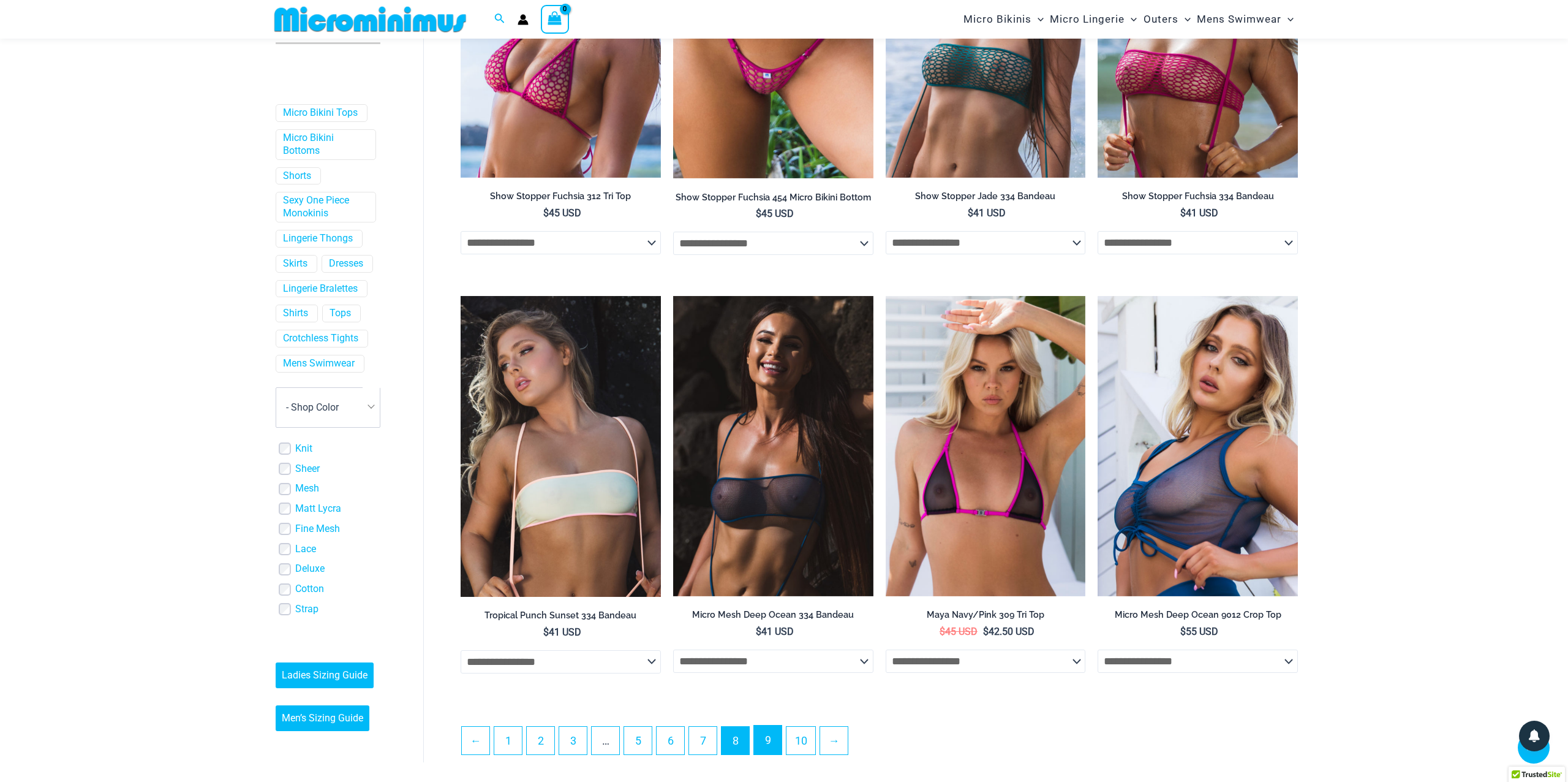 click on "9" at bounding box center [767, 740] 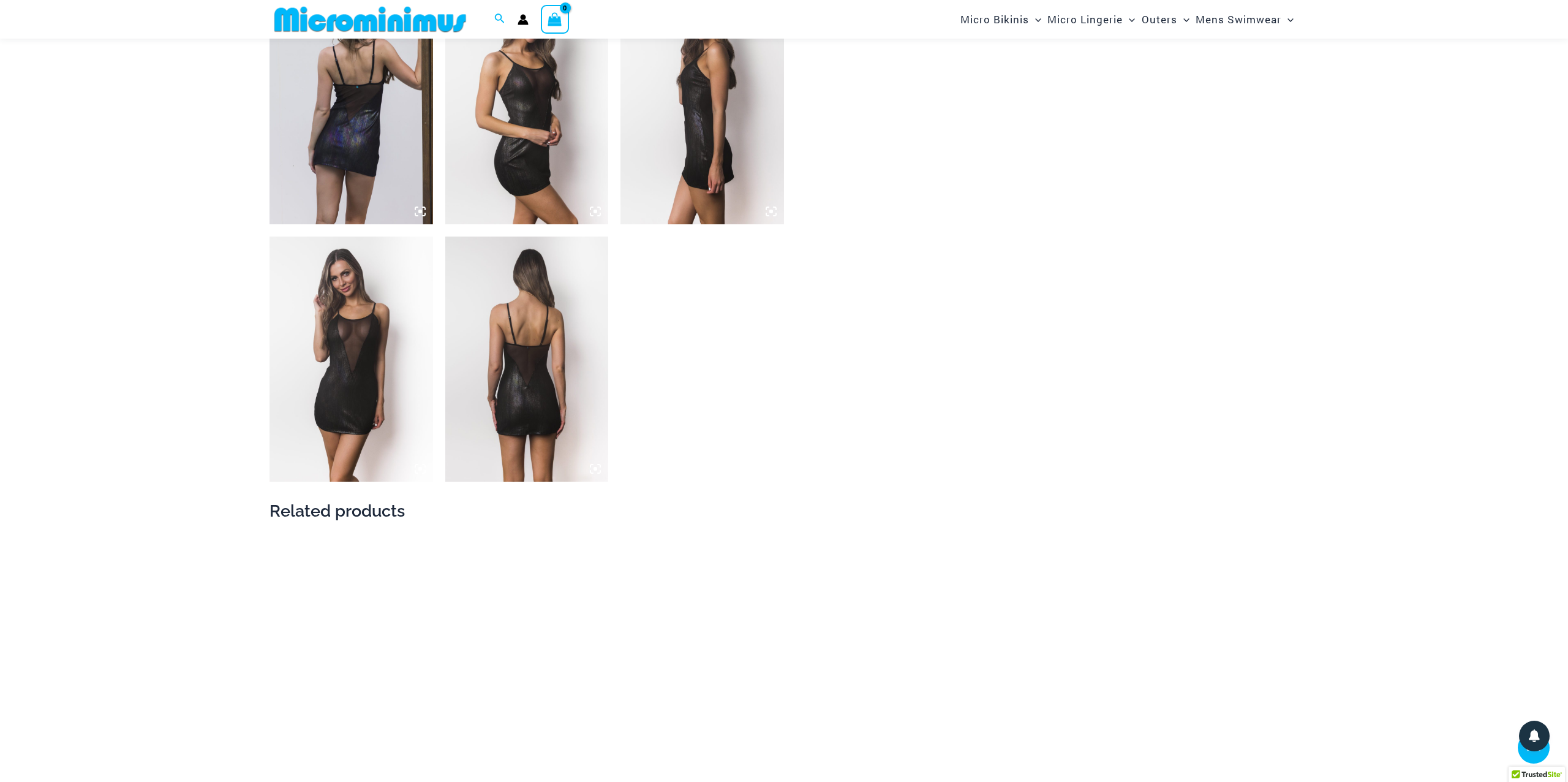 scroll, scrollTop: 930, scrollLeft: 0, axis: vertical 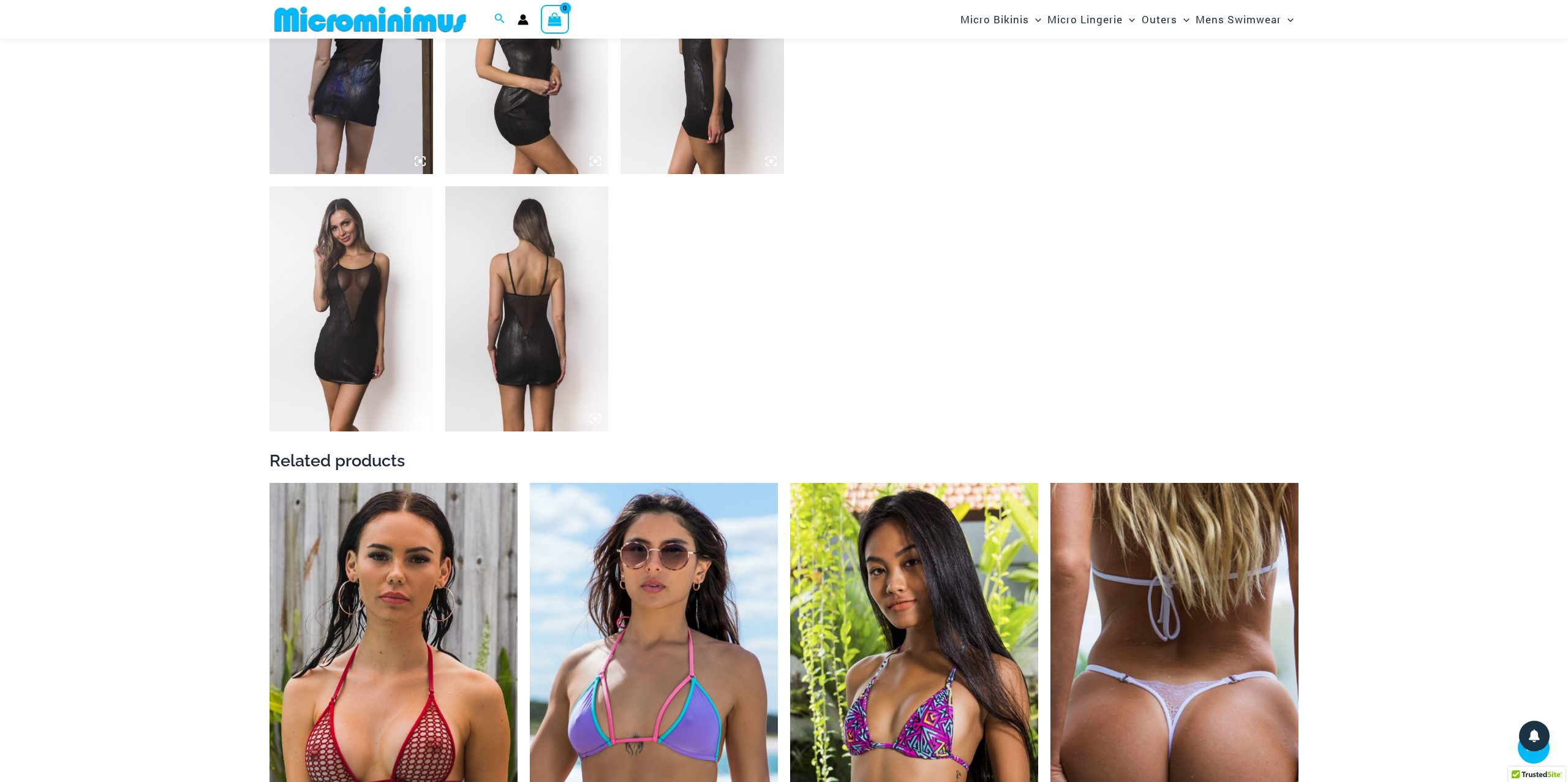 click at bounding box center (527, 309) 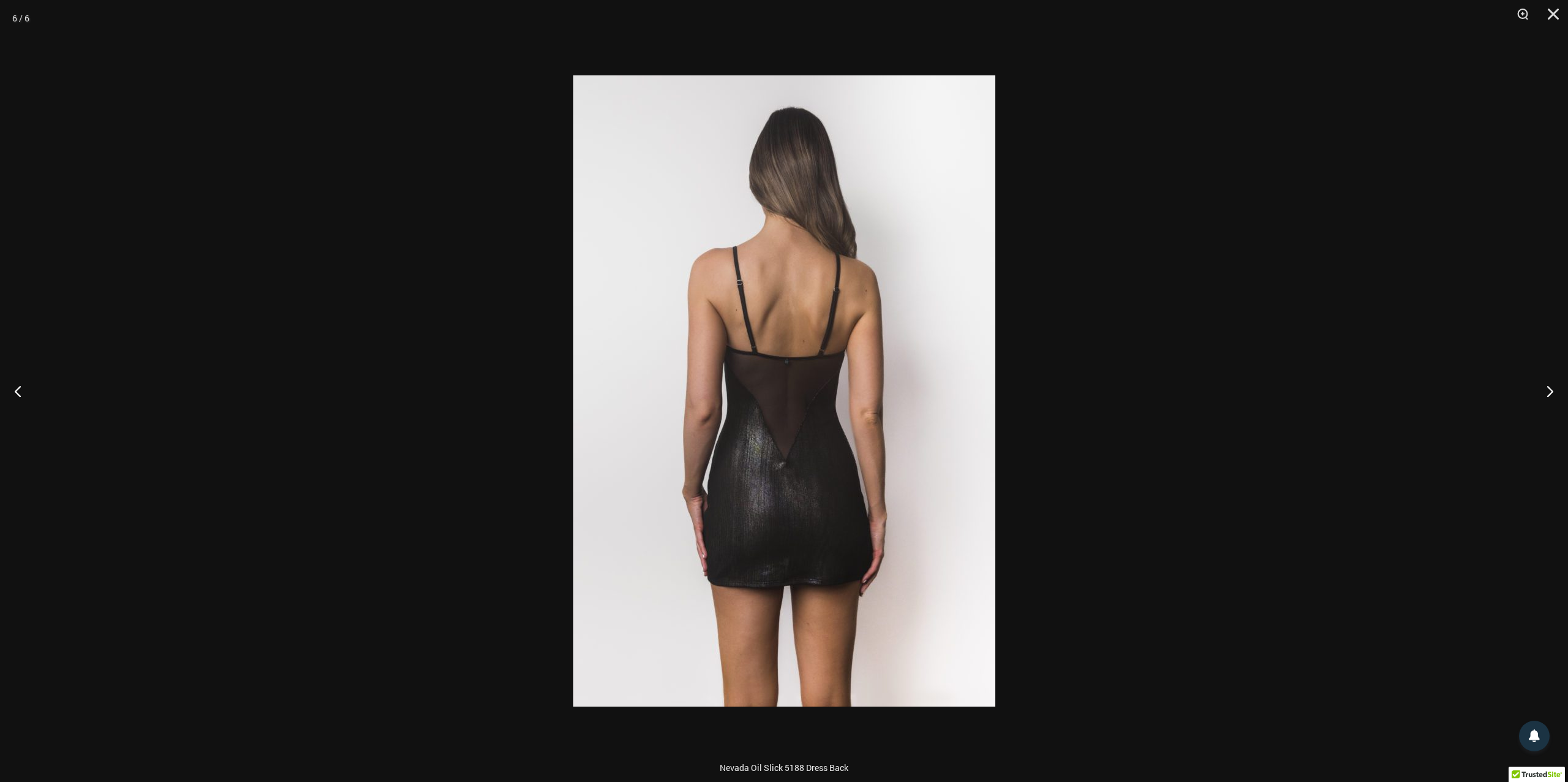 click at bounding box center (784, 391) 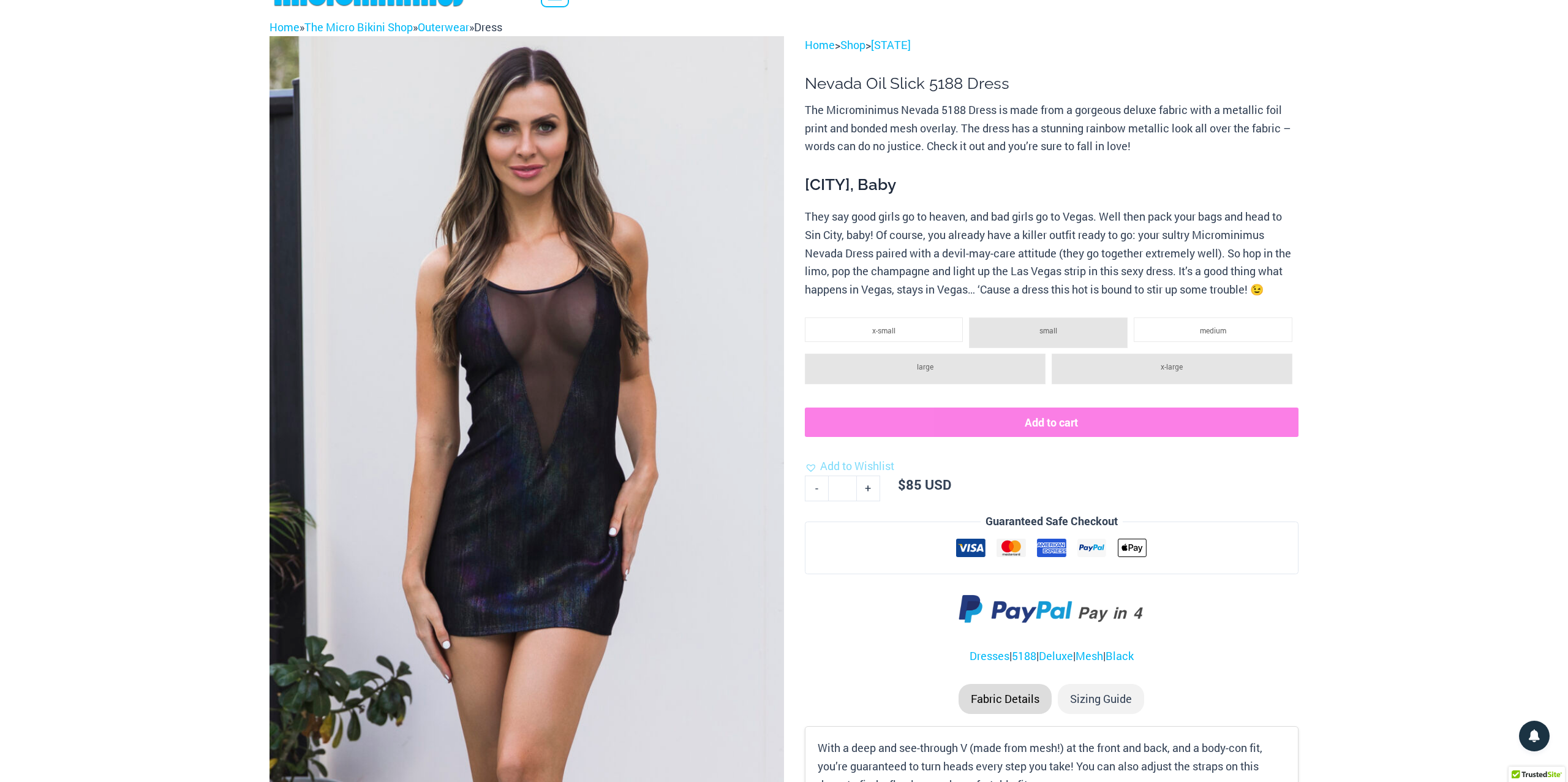 scroll, scrollTop: 0, scrollLeft: 0, axis: both 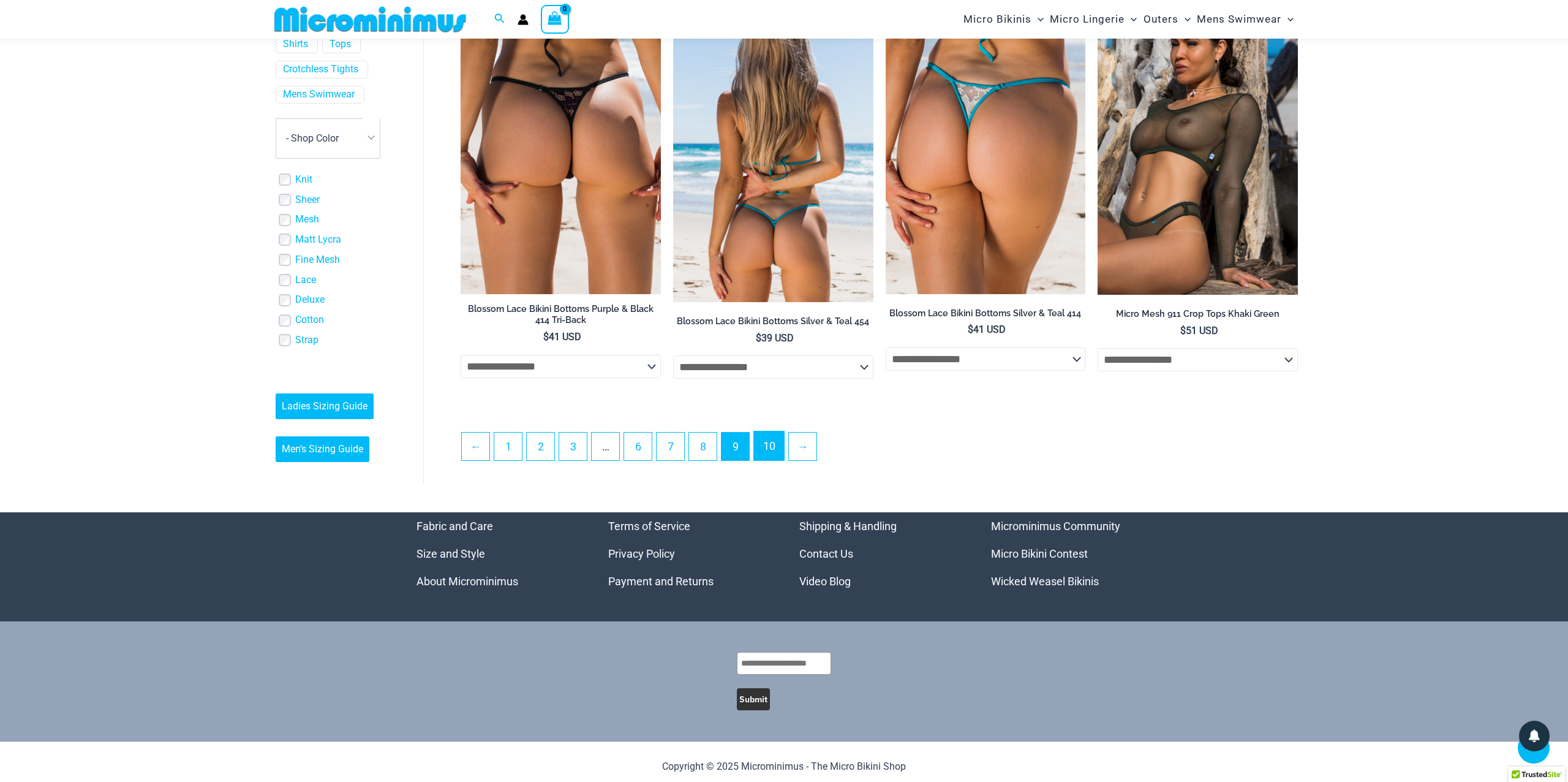 click on "10" at bounding box center (769, 446) 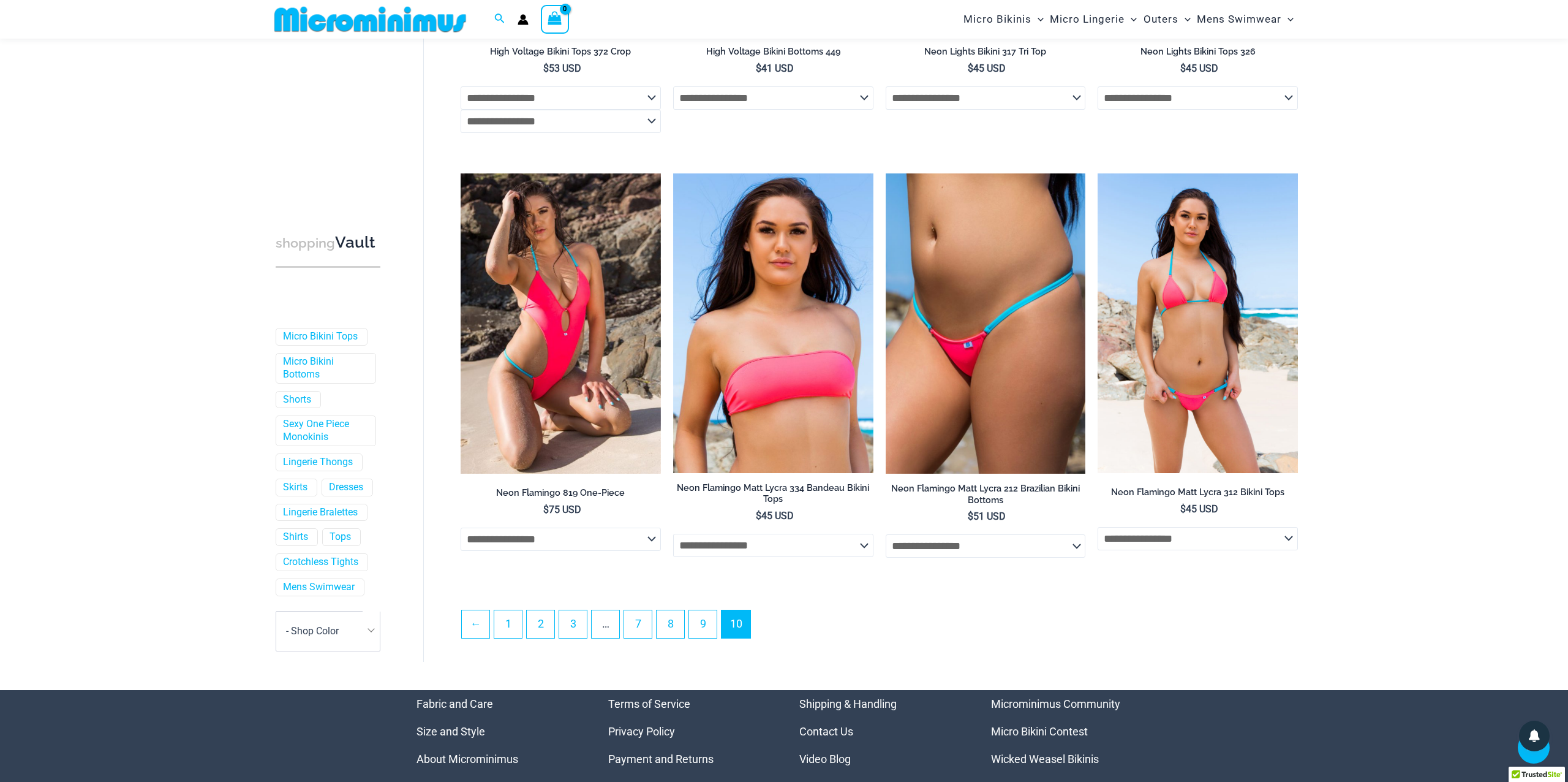 scroll, scrollTop: 851, scrollLeft: 0, axis: vertical 